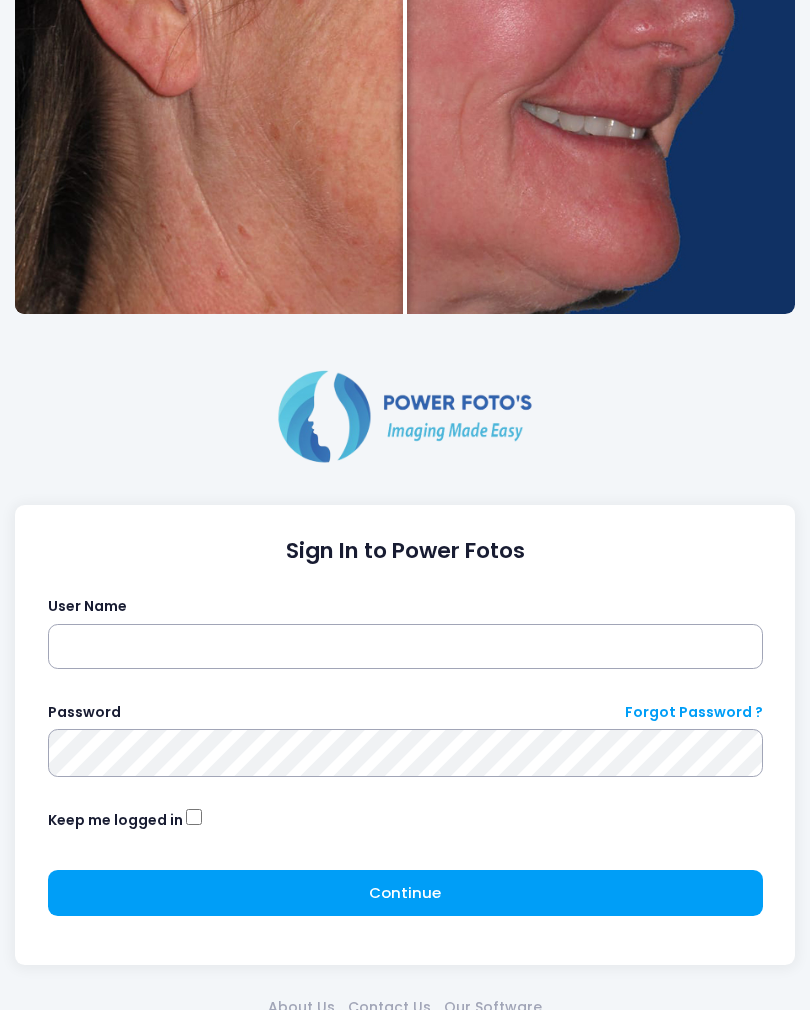 scroll, scrollTop: 562, scrollLeft: 0, axis: vertical 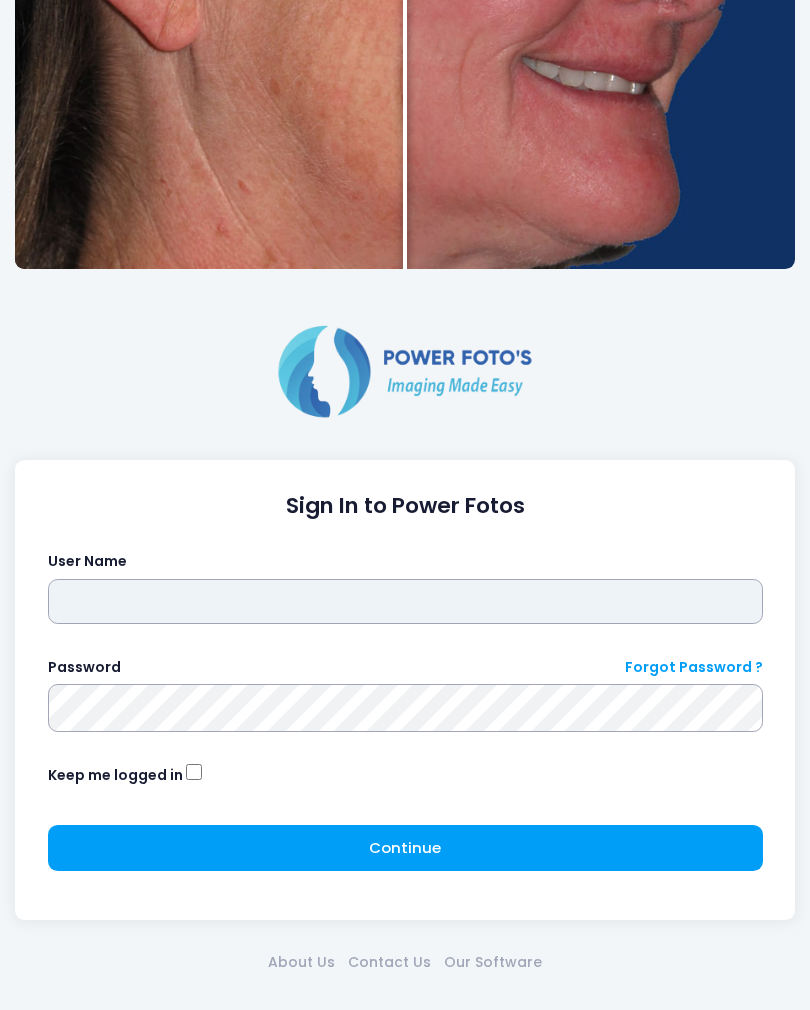 click at bounding box center (405, 603) 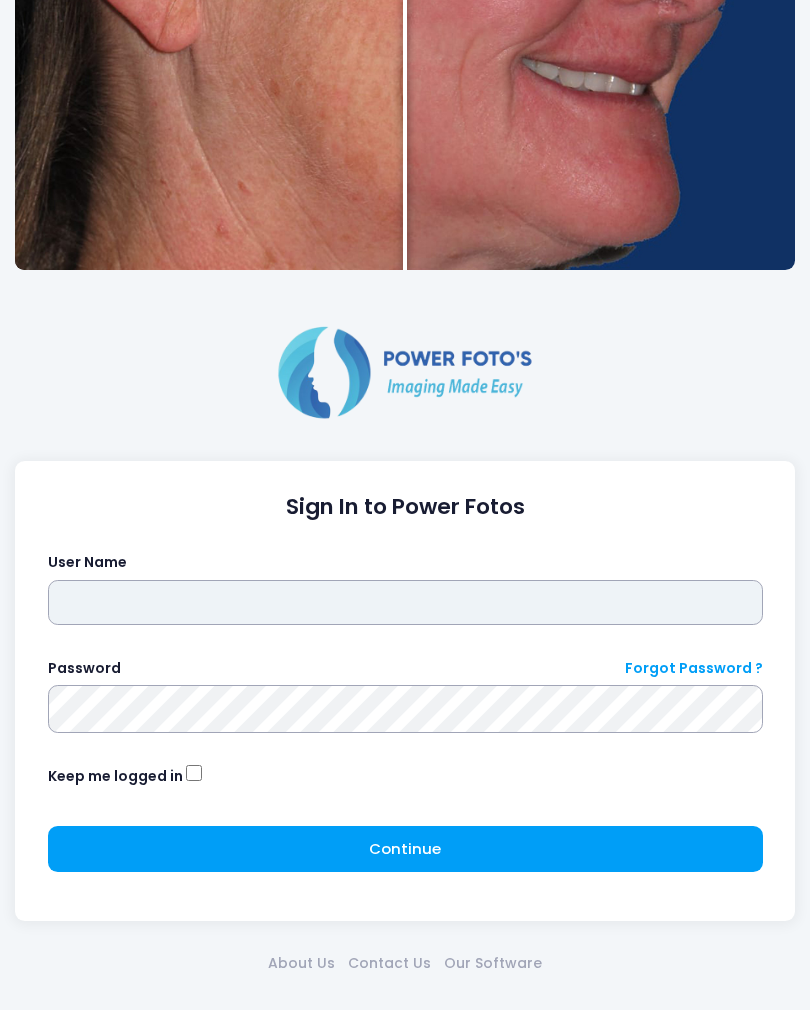 type on "*********" 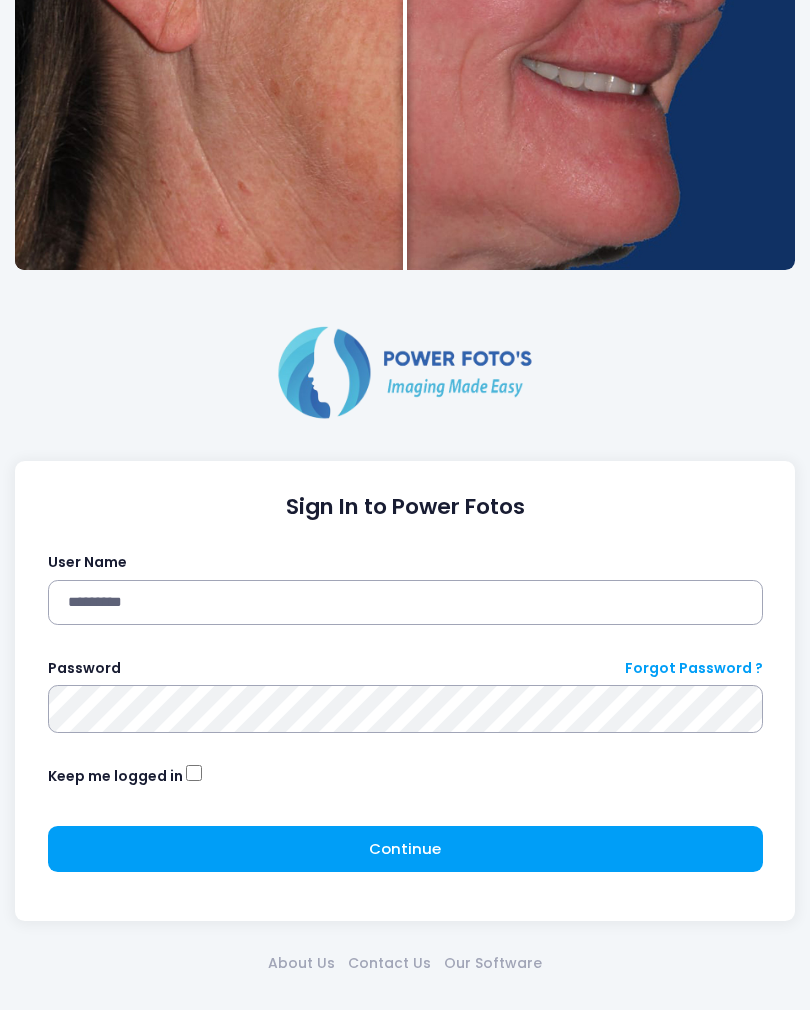 click at bounding box center [0, 0] 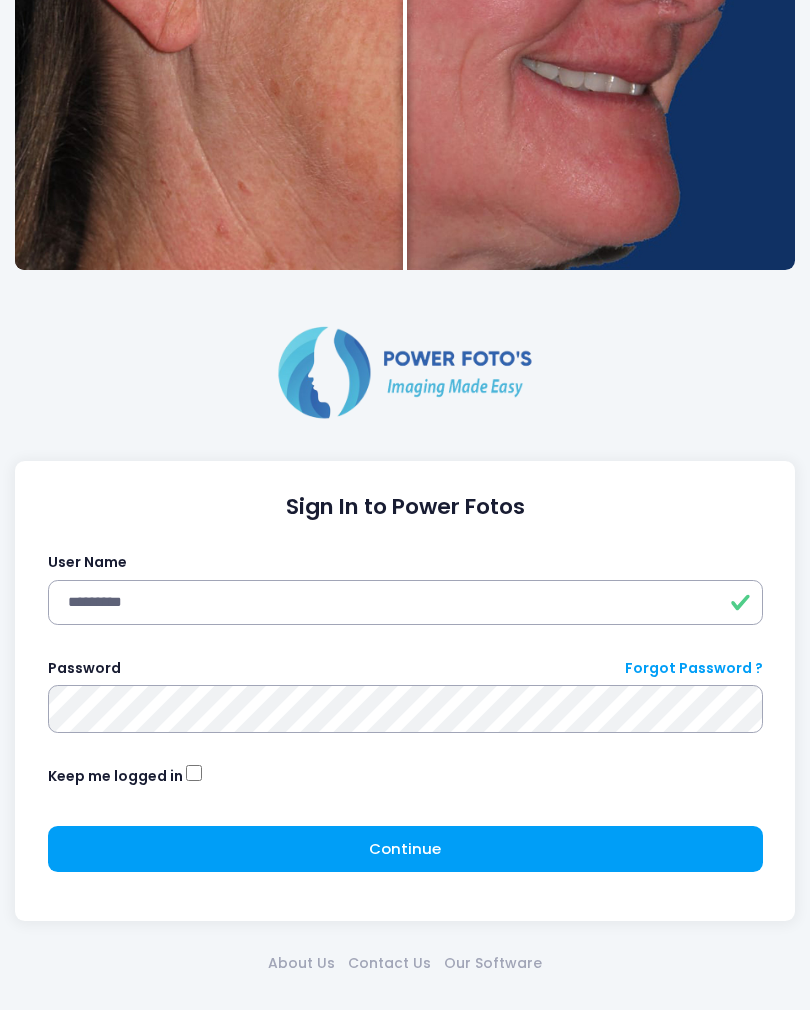 click on "Continue
Please wait..." at bounding box center (405, 849) 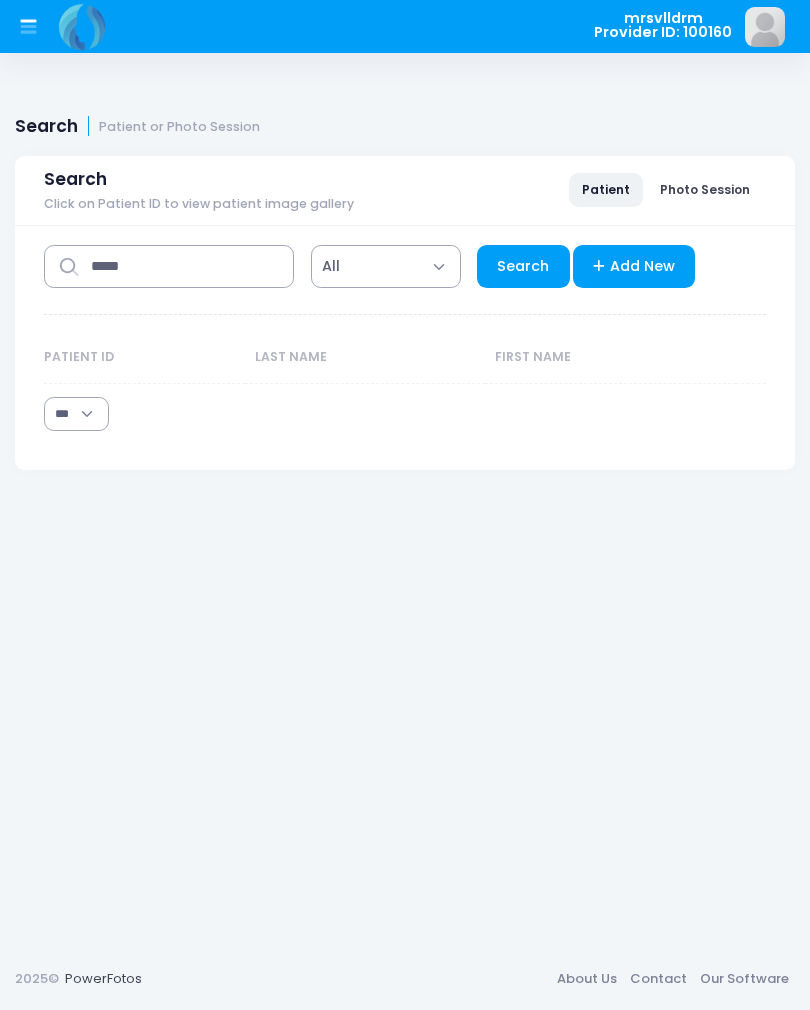 select on "***" 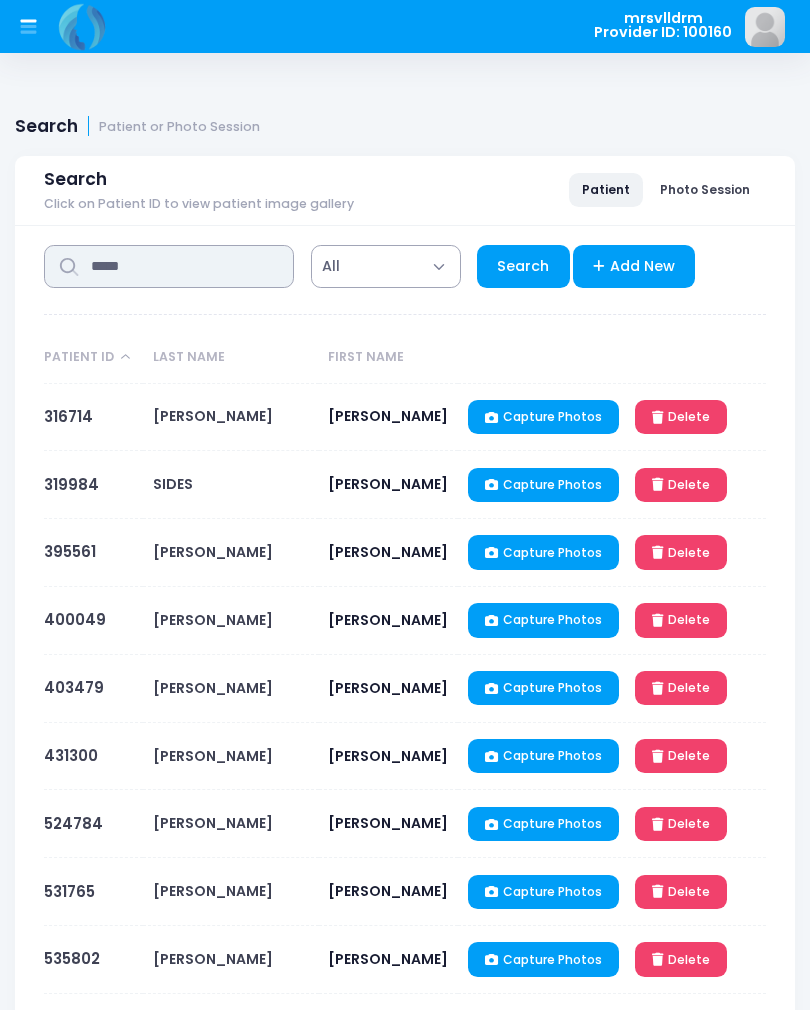click on "*****" at bounding box center (169, 266) 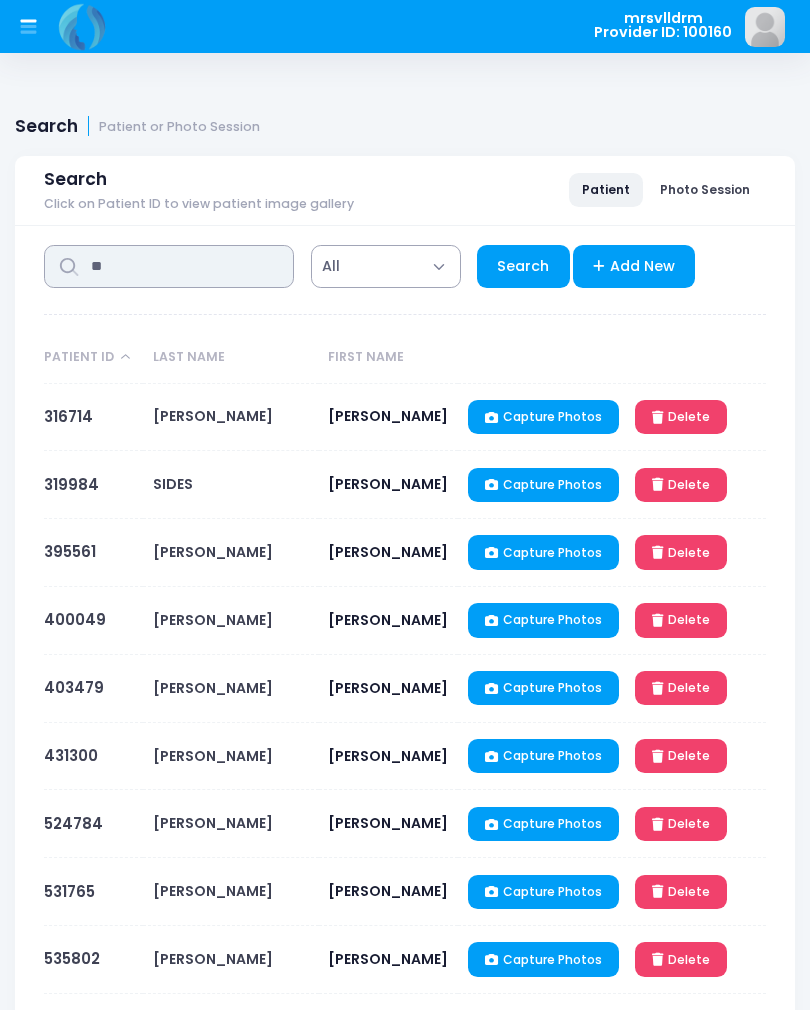 type on "*" 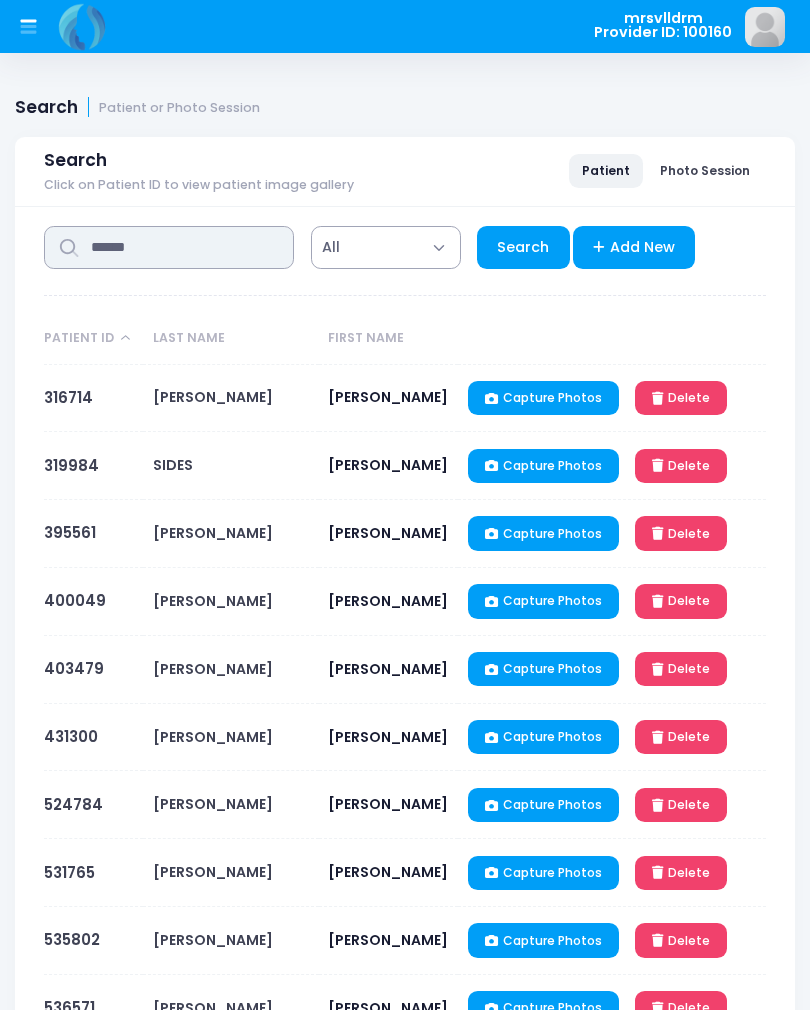scroll, scrollTop: 0, scrollLeft: 0, axis: both 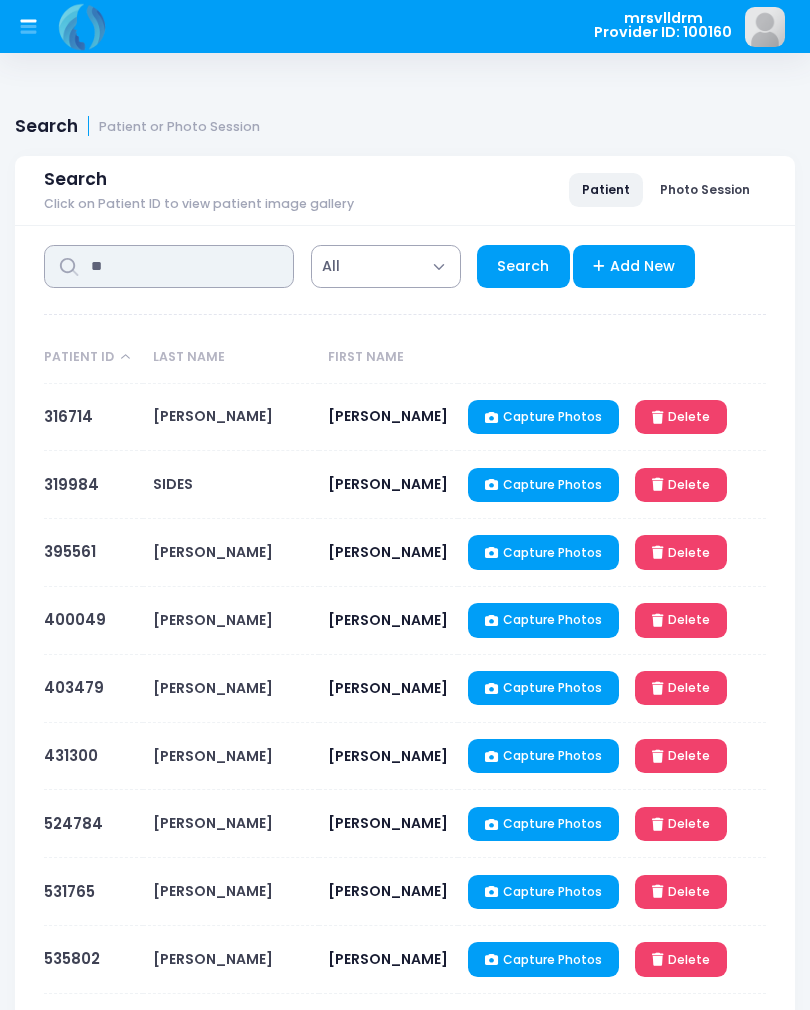 type on "*" 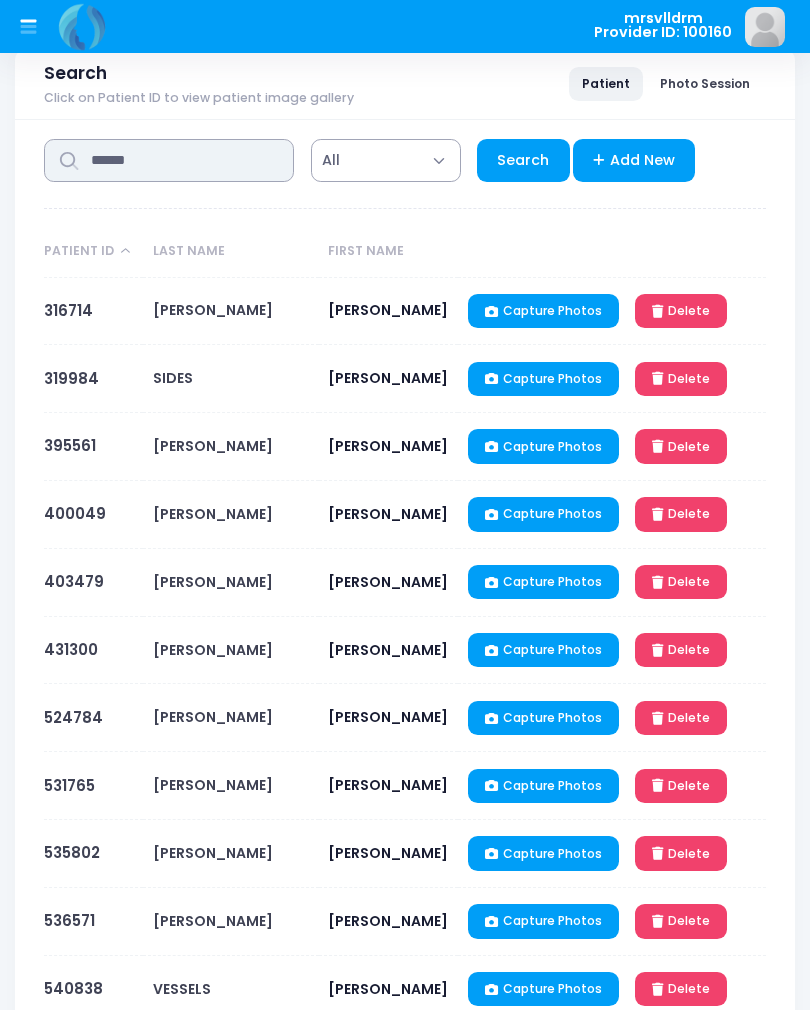 scroll, scrollTop: 0, scrollLeft: 0, axis: both 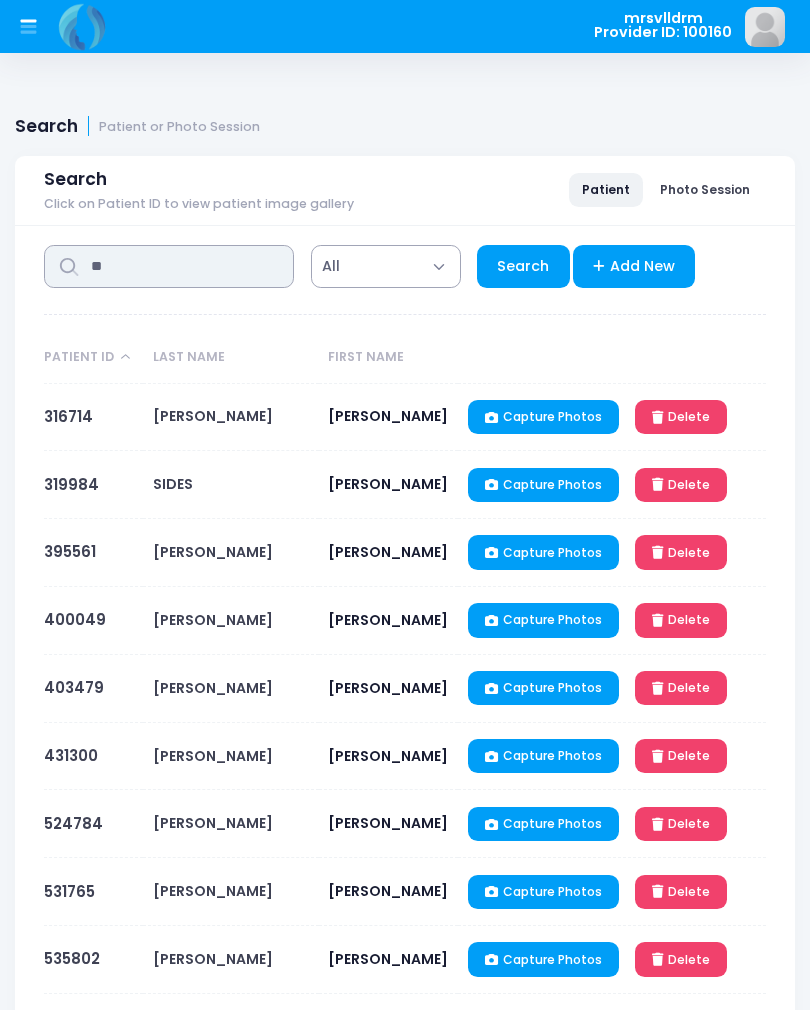 type on "*" 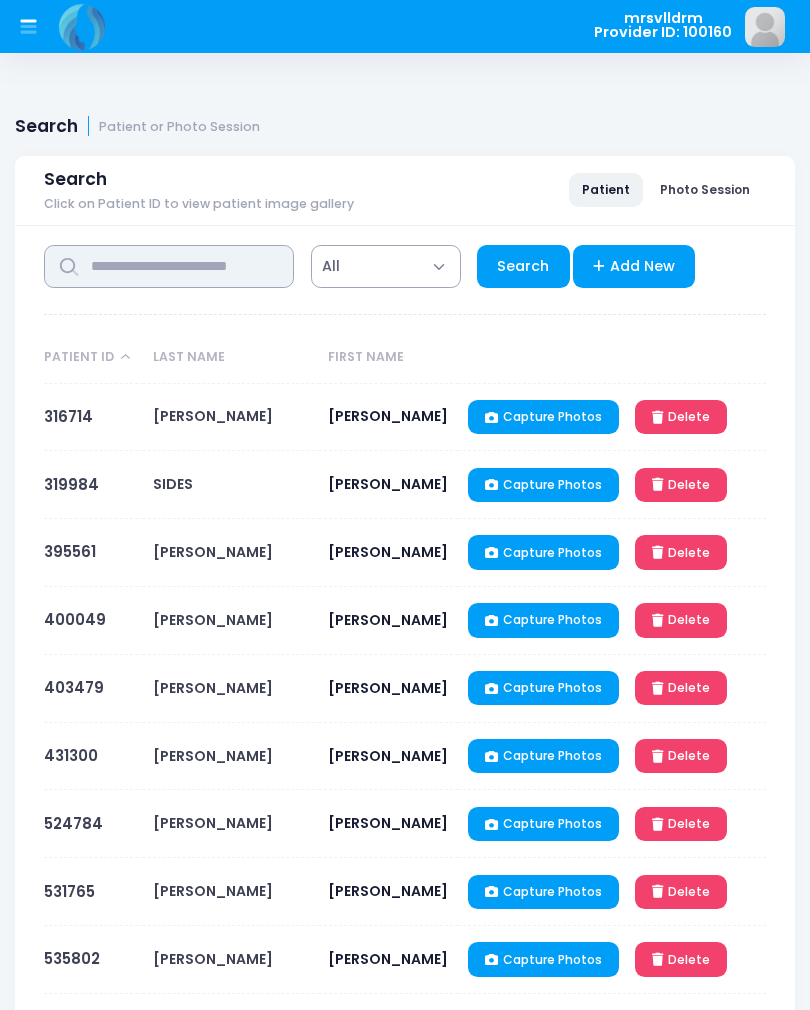 type 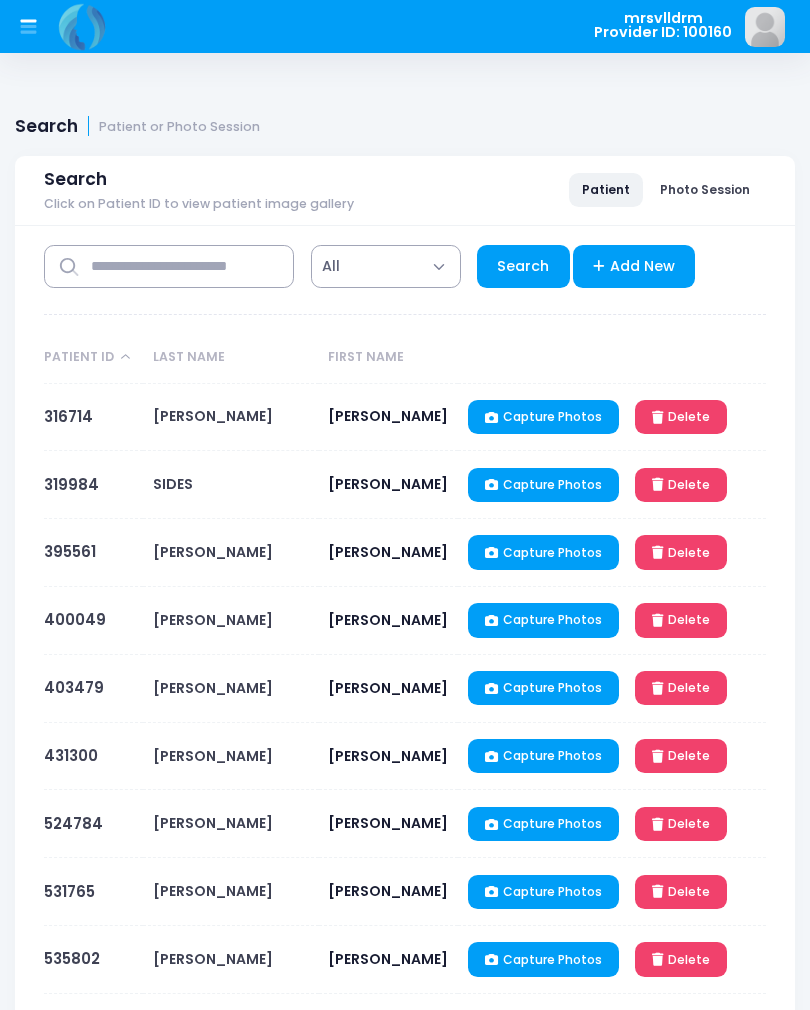 click on "mrsvlldrm  Provider ID: 100160" at bounding box center [663, 25] 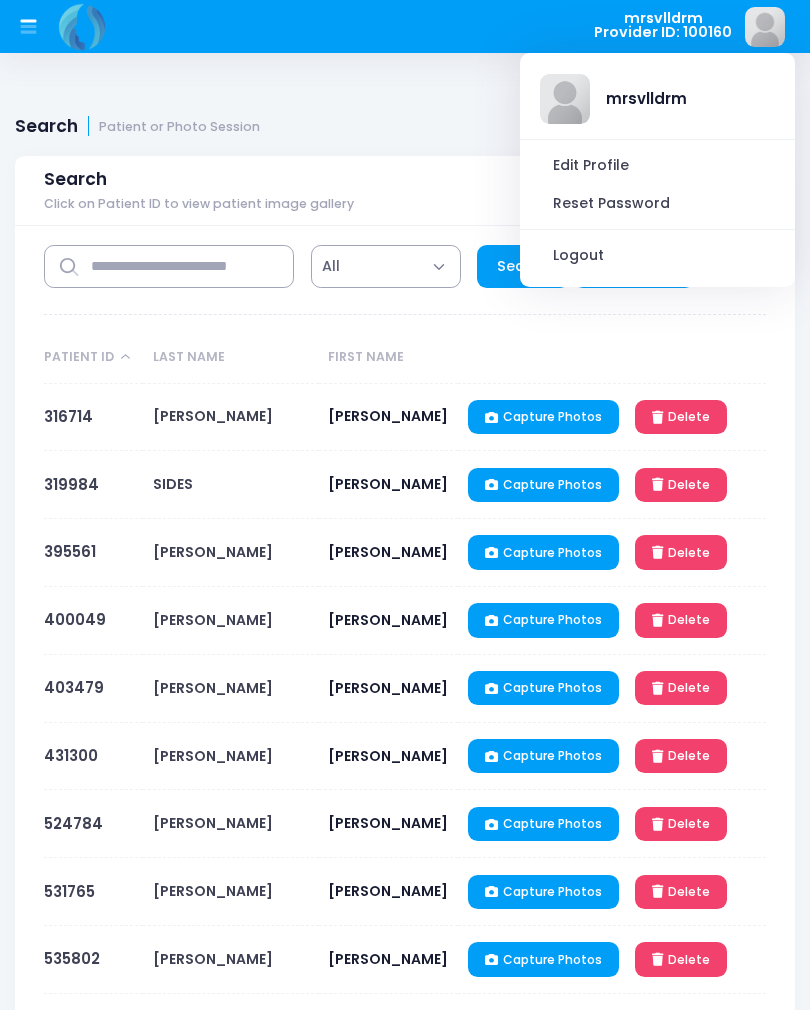 click on "Logout" at bounding box center [657, 256] 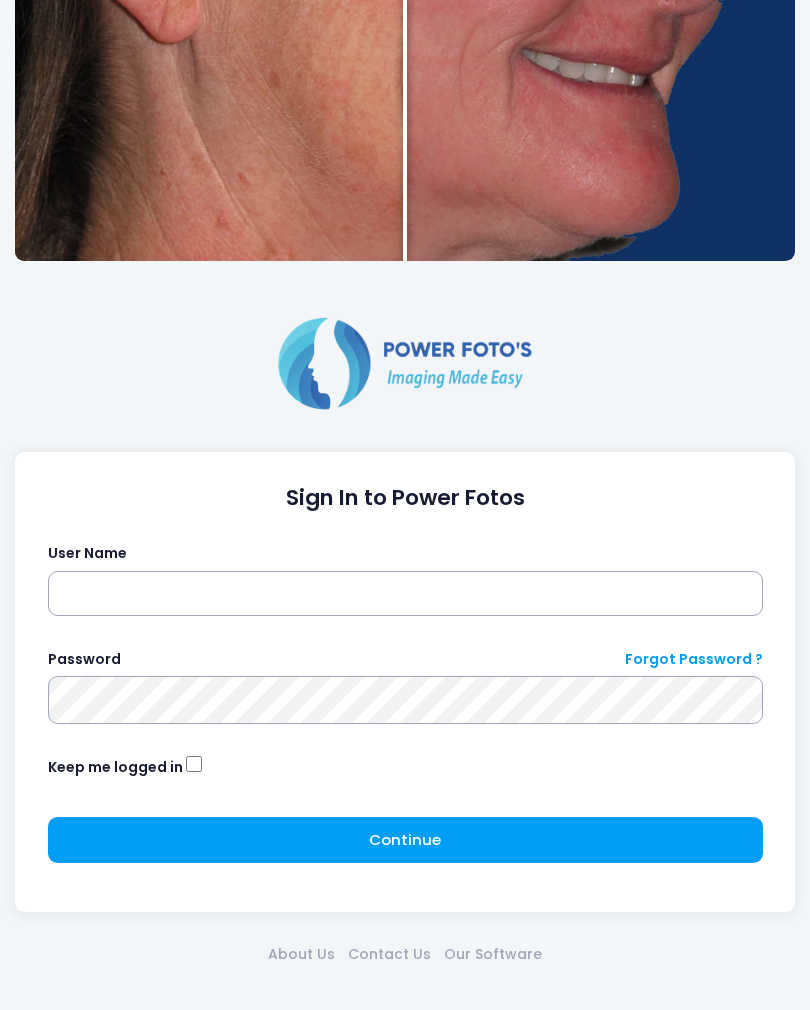 scroll, scrollTop: 608, scrollLeft: 0, axis: vertical 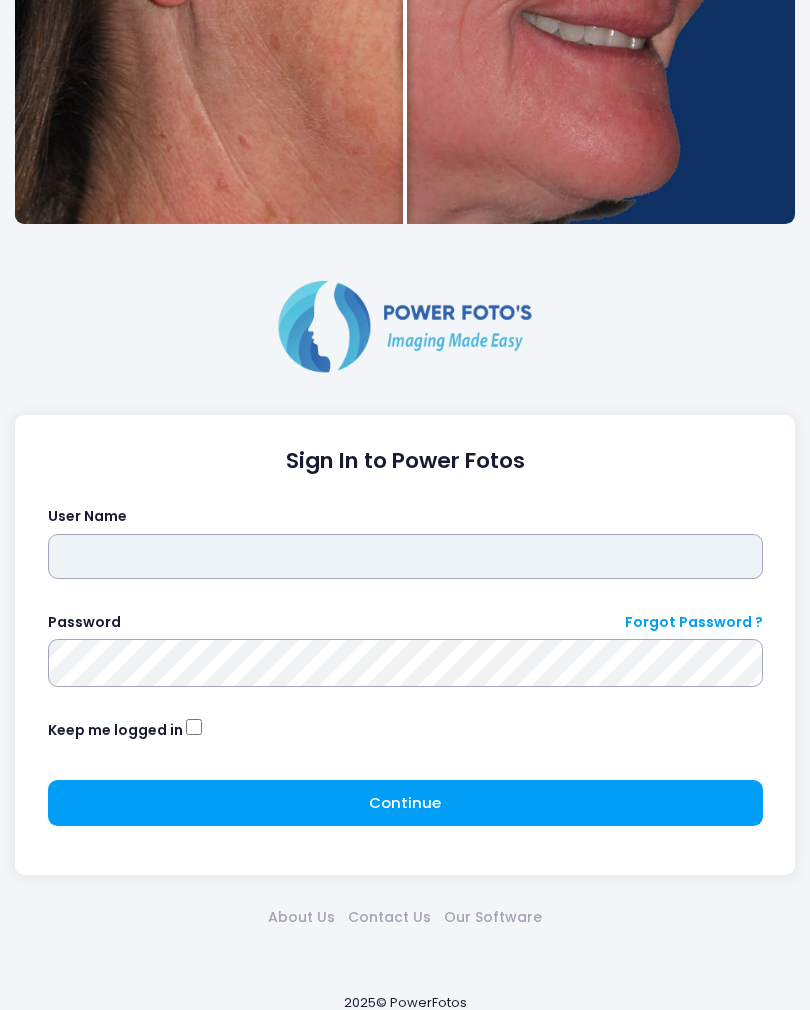 click at bounding box center (405, 557) 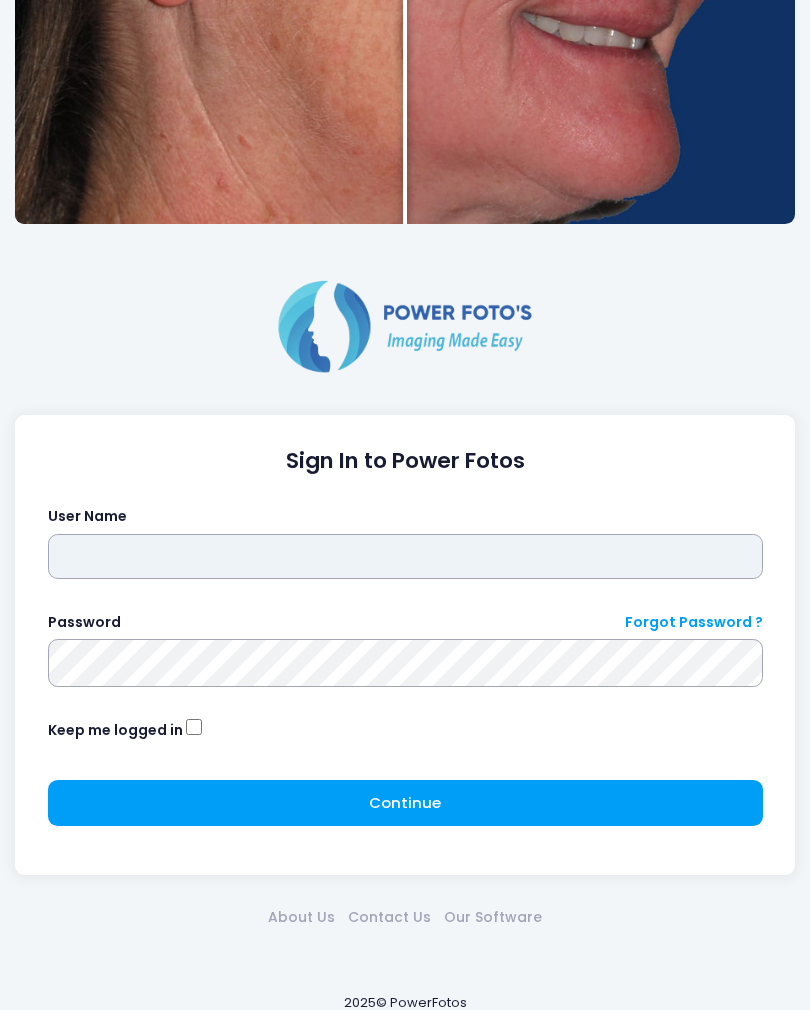 type on "*********" 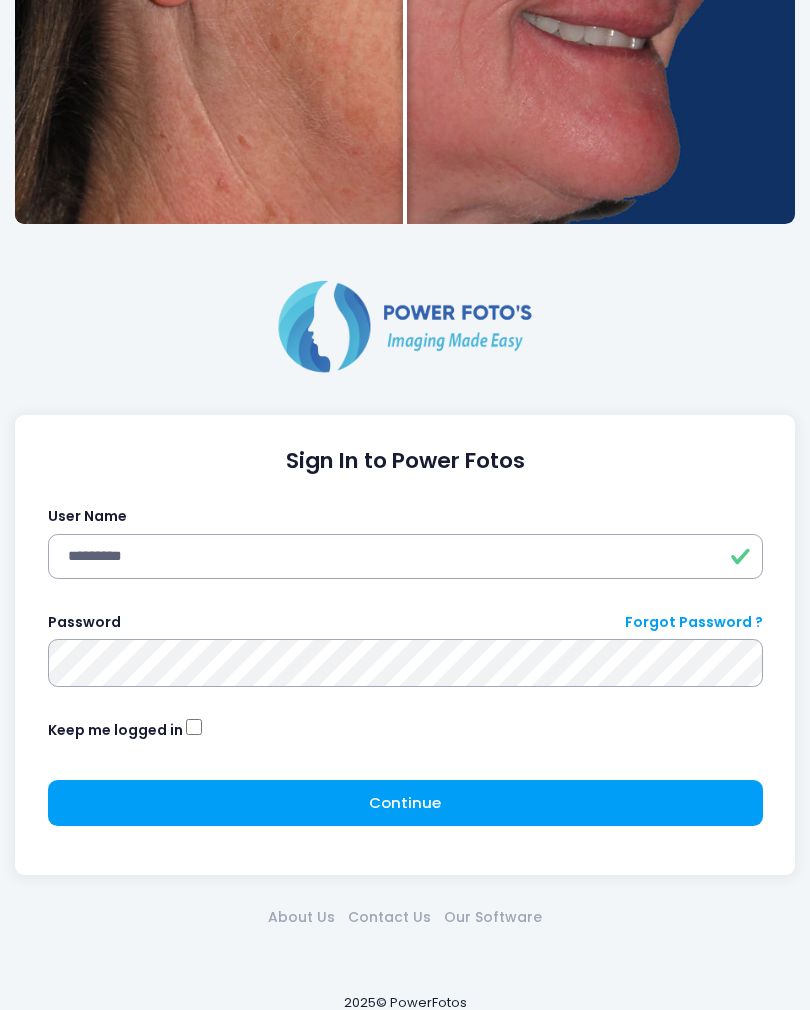 click on "Continue
Please wait..." at bounding box center [405, 803] 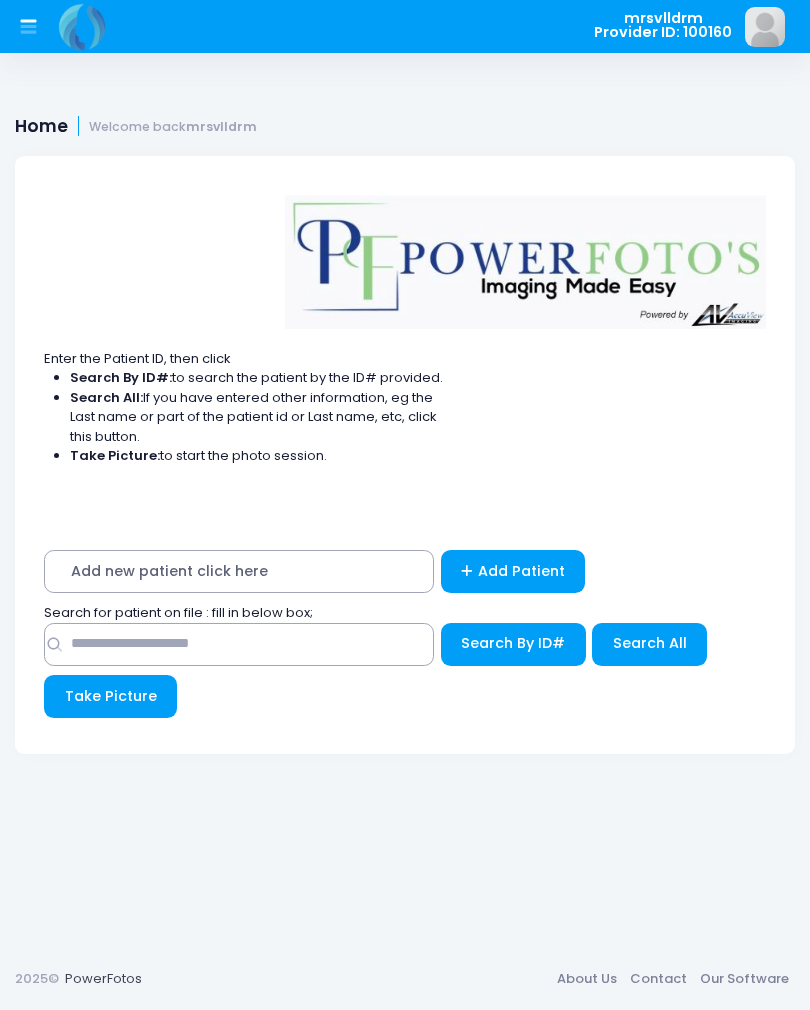 scroll, scrollTop: 0, scrollLeft: 0, axis: both 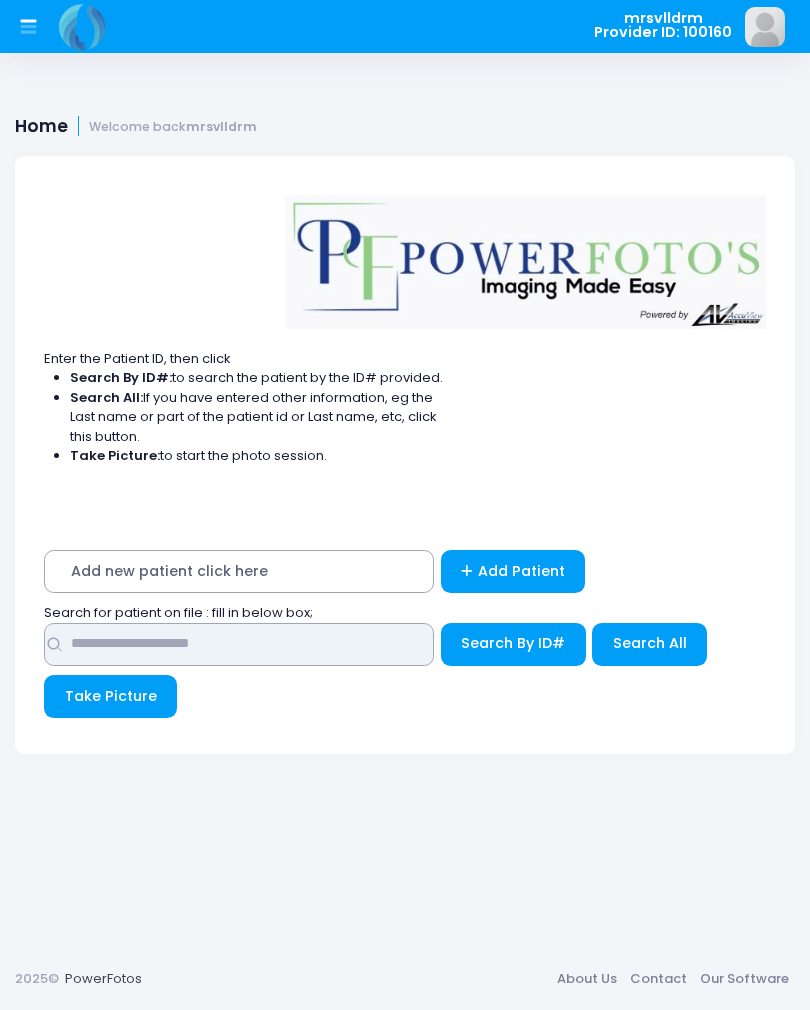 click at bounding box center (239, 644) 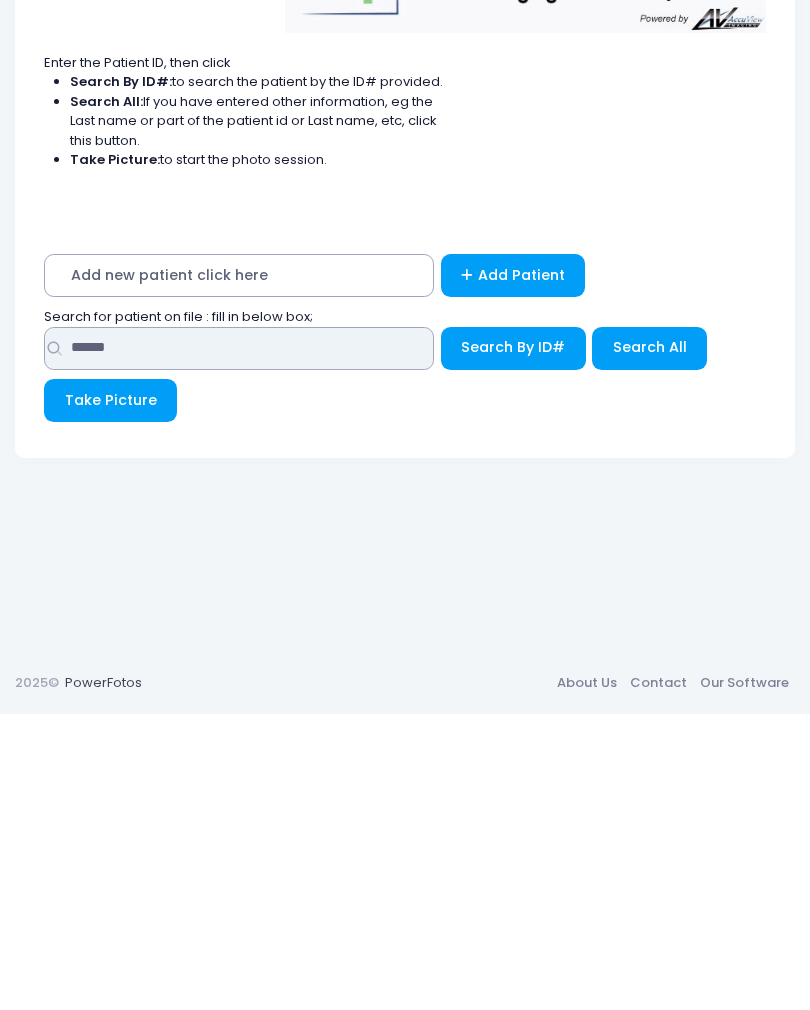type on "******" 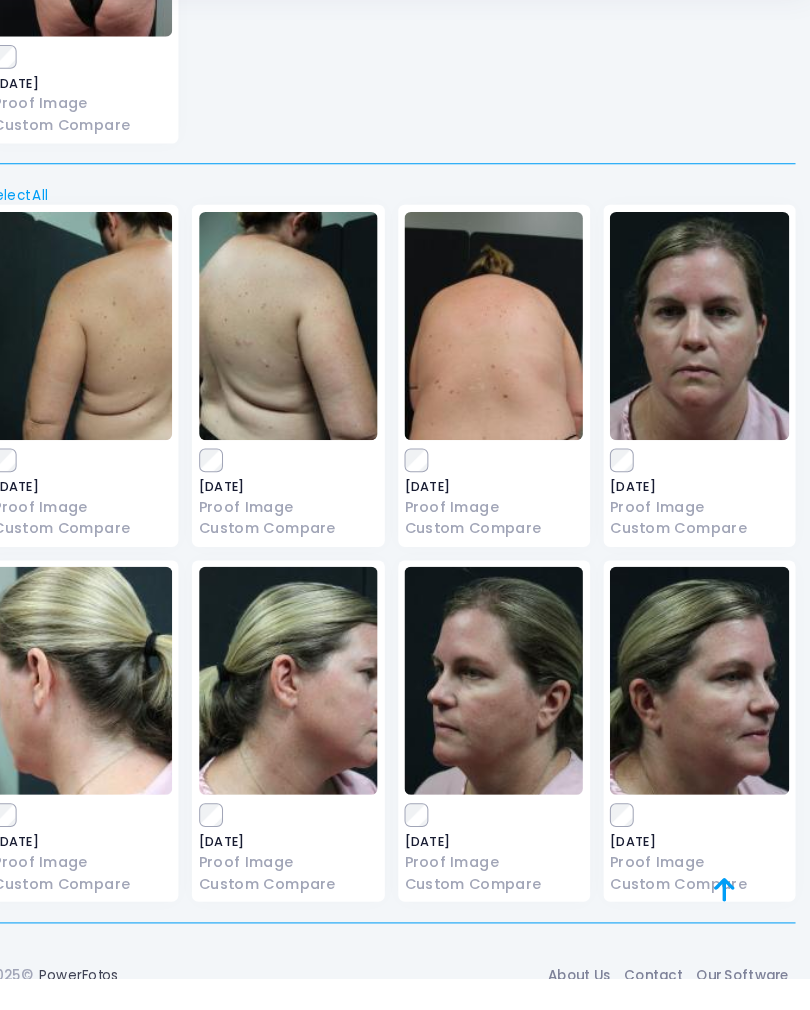 scroll, scrollTop: 3209, scrollLeft: 0, axis: vertical 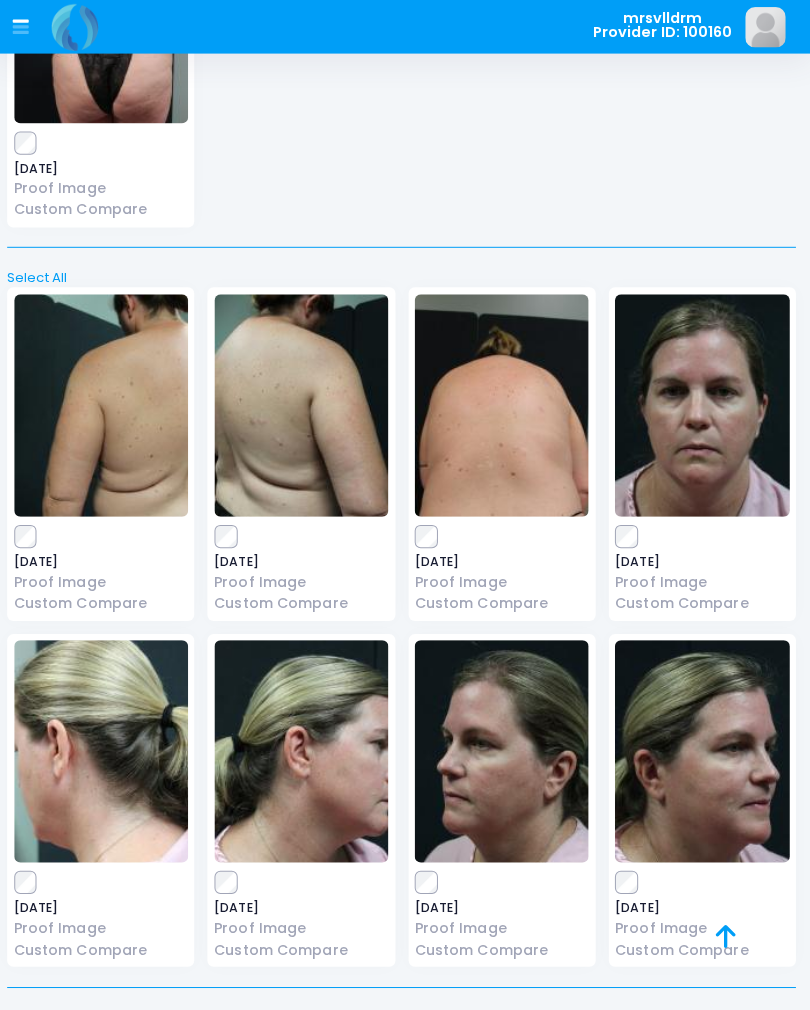 click at bounding box center [306, 743] 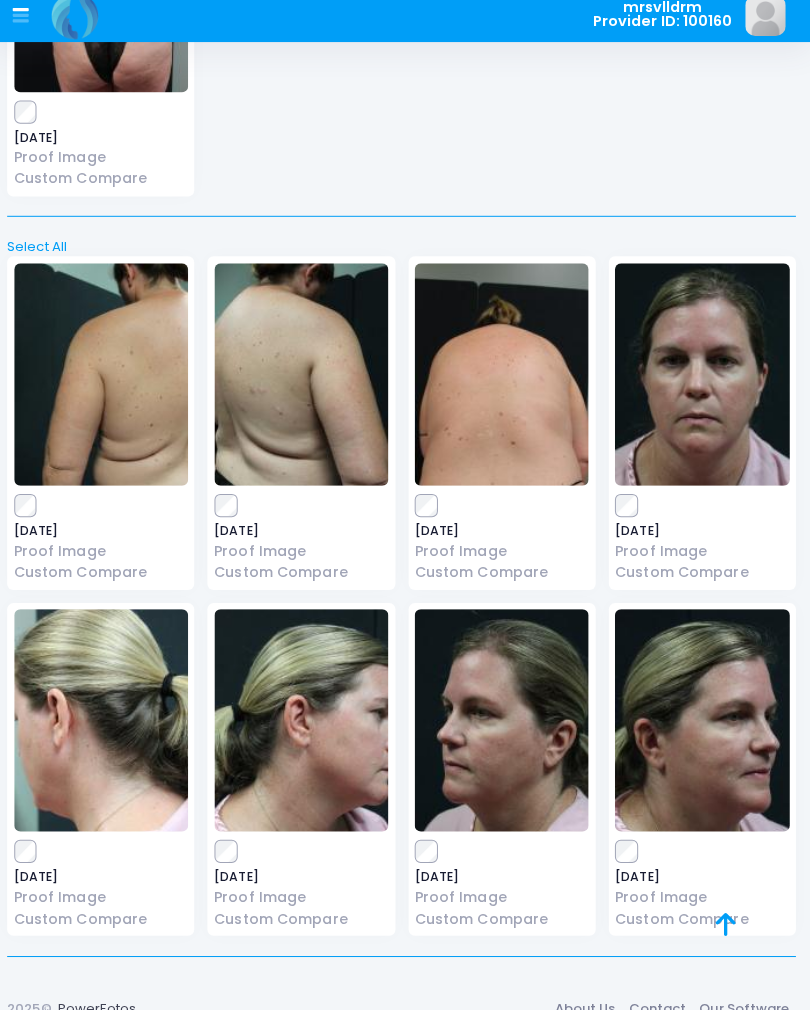 click at bounding box center [306, 724] 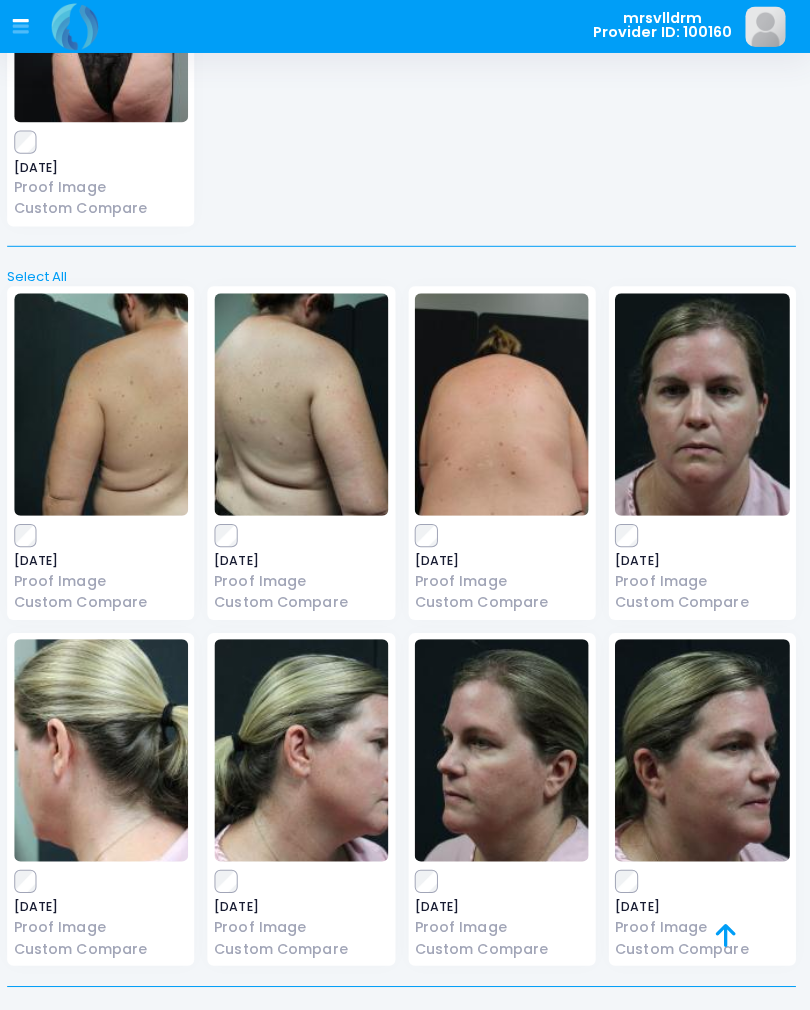 scroll, scrollTop: 3209, scrollLeft: 0, axis: vertical 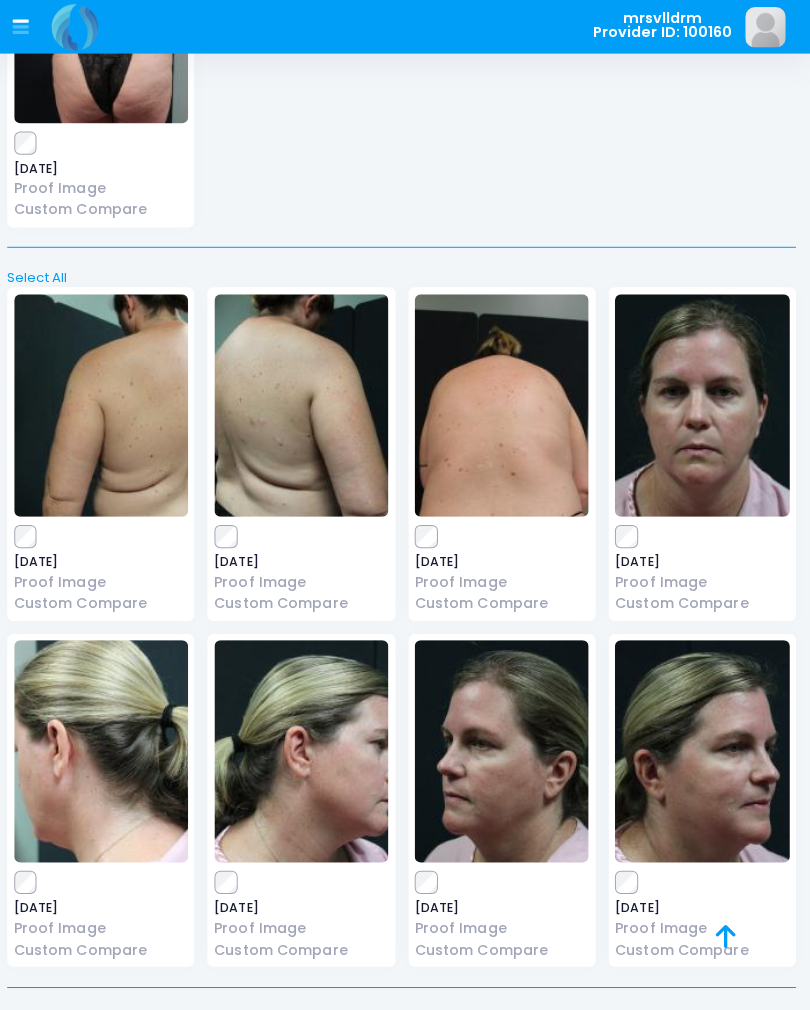 click at bounding box center (108, 743) 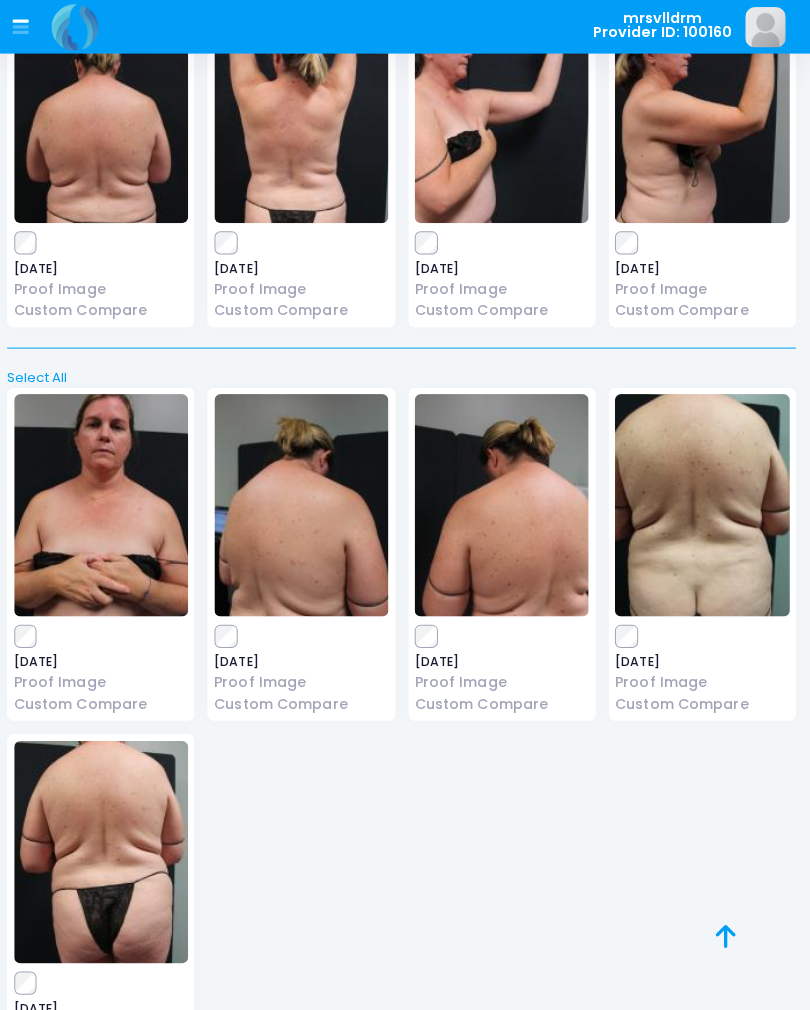 scroll, scrollTop: 2377, scrollLeft: 0, axis: vertical 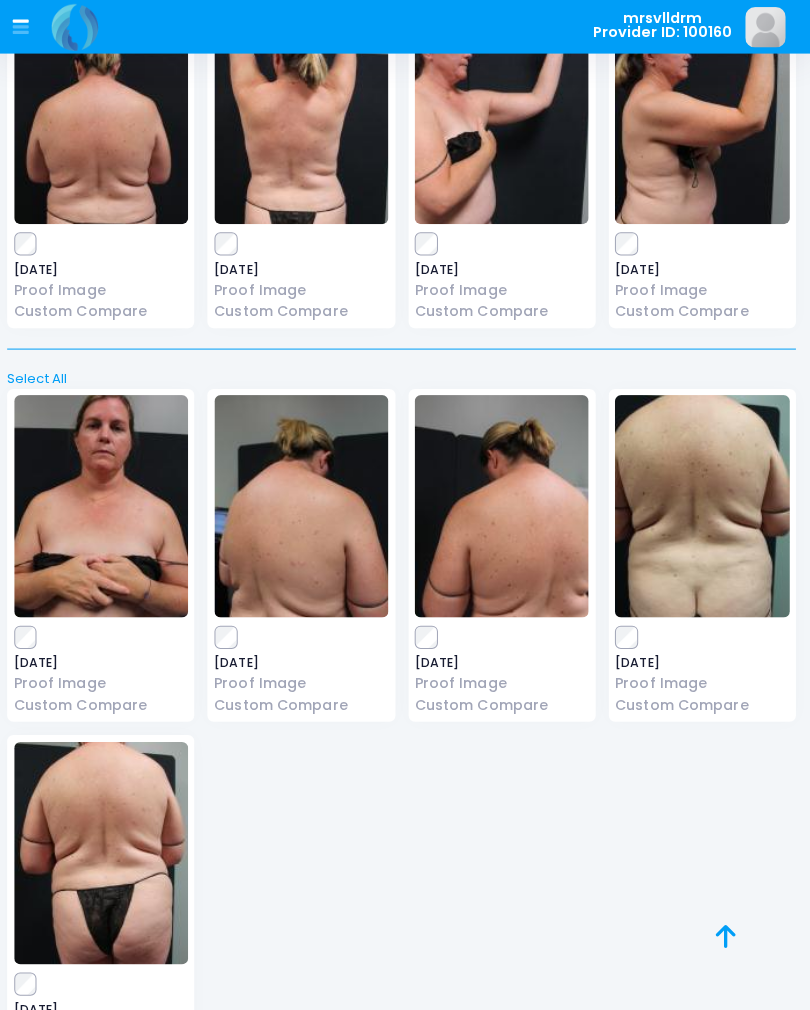 click at bounding box center (108, 501) 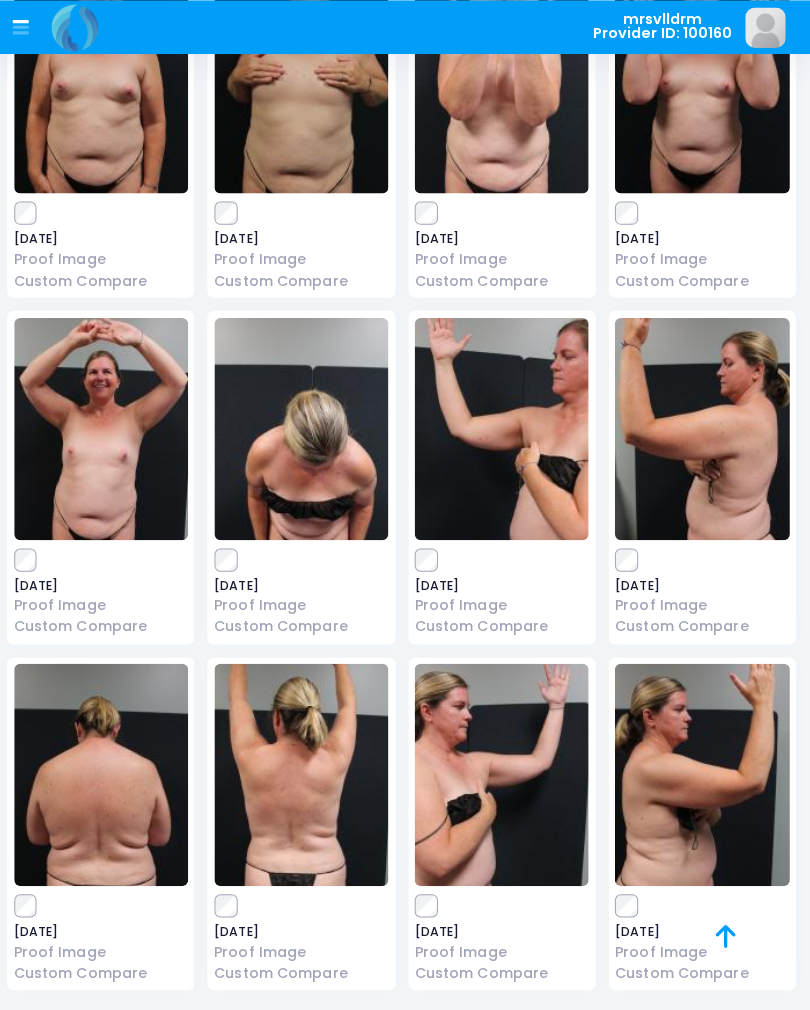 scroll, scrollTop: 1722, scrollLeft: 0, axis: vertical 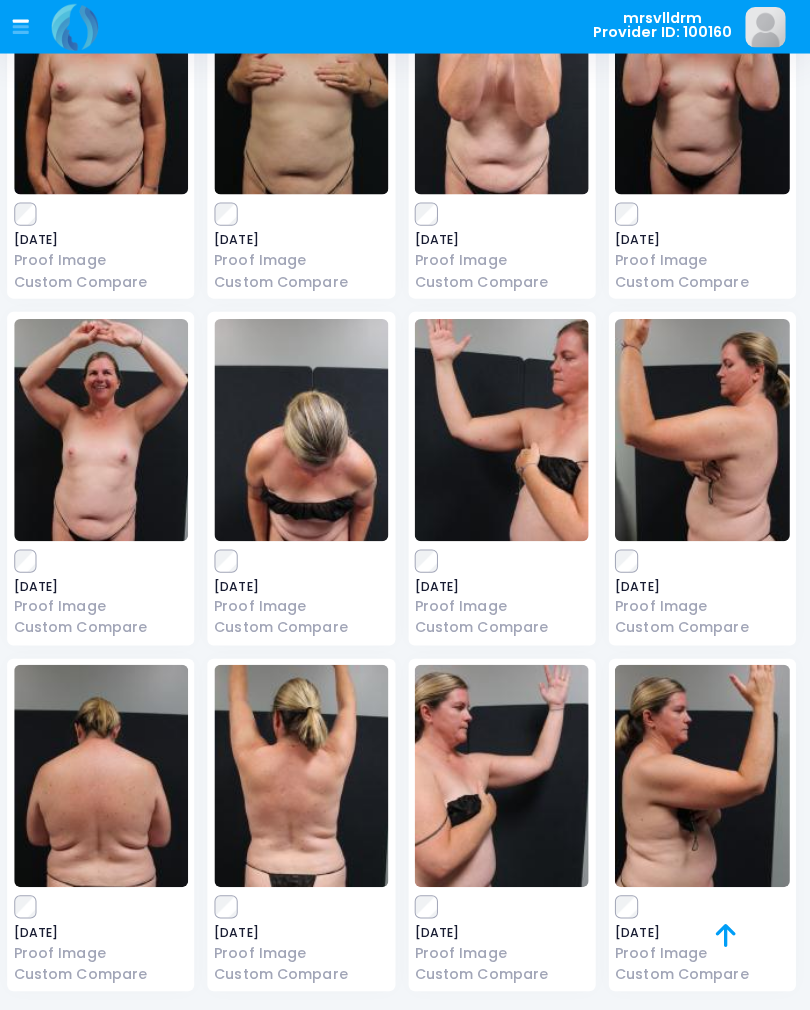 click at bounding box center [702, 767] 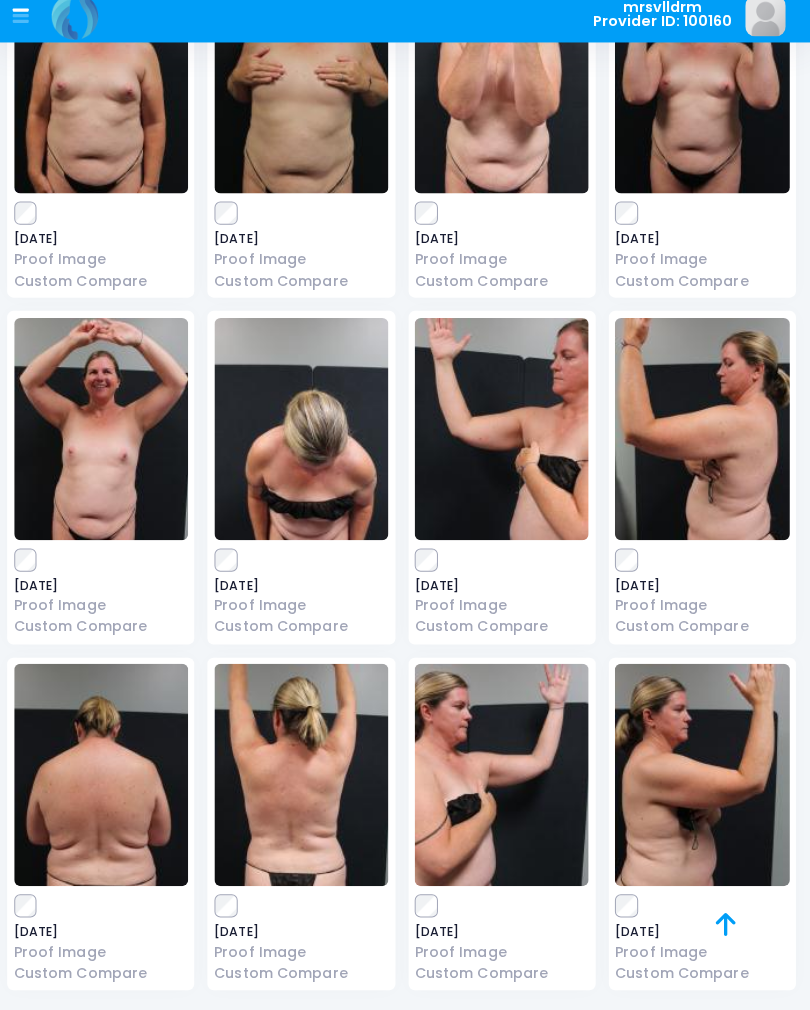 click at bounding box center (702, 435) 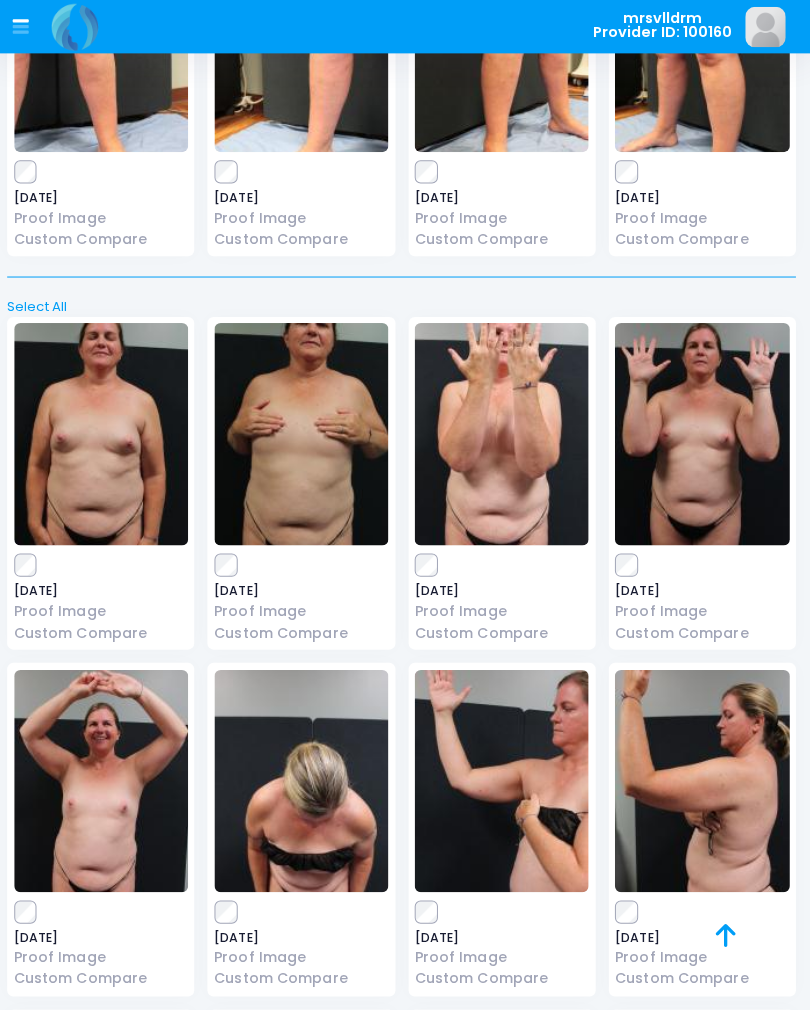 scroll, scrollTop: 1360, scrollLeft: 0, axis: vertical 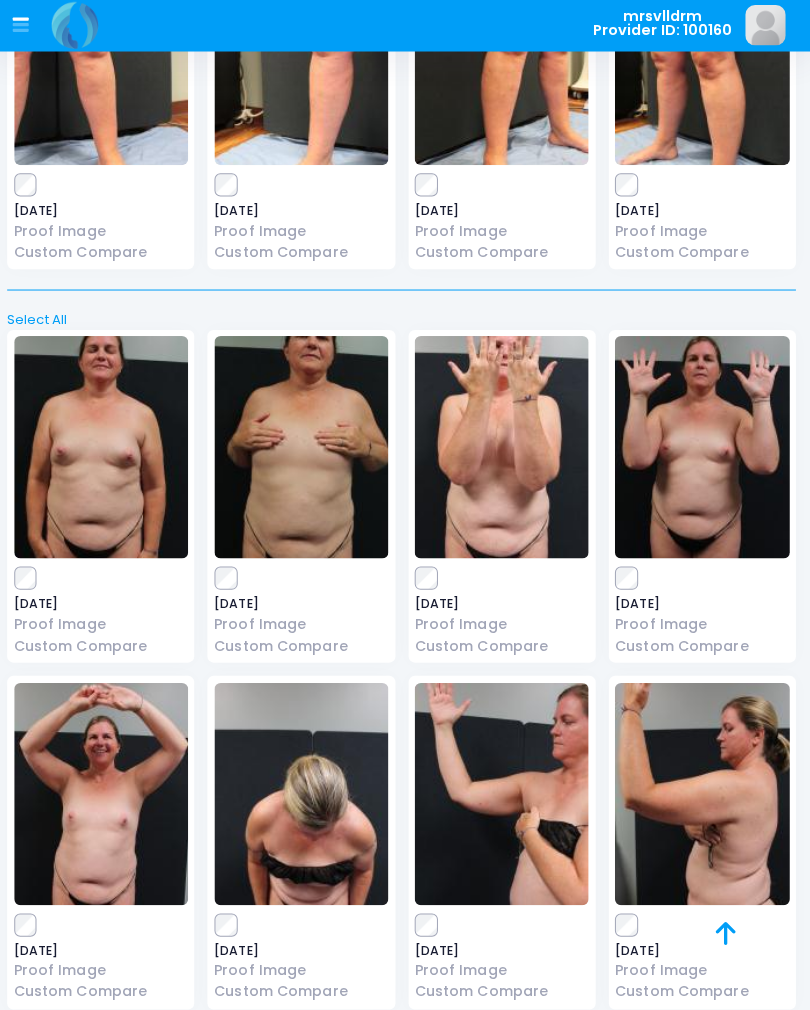 click at bounding box center (306, 444) 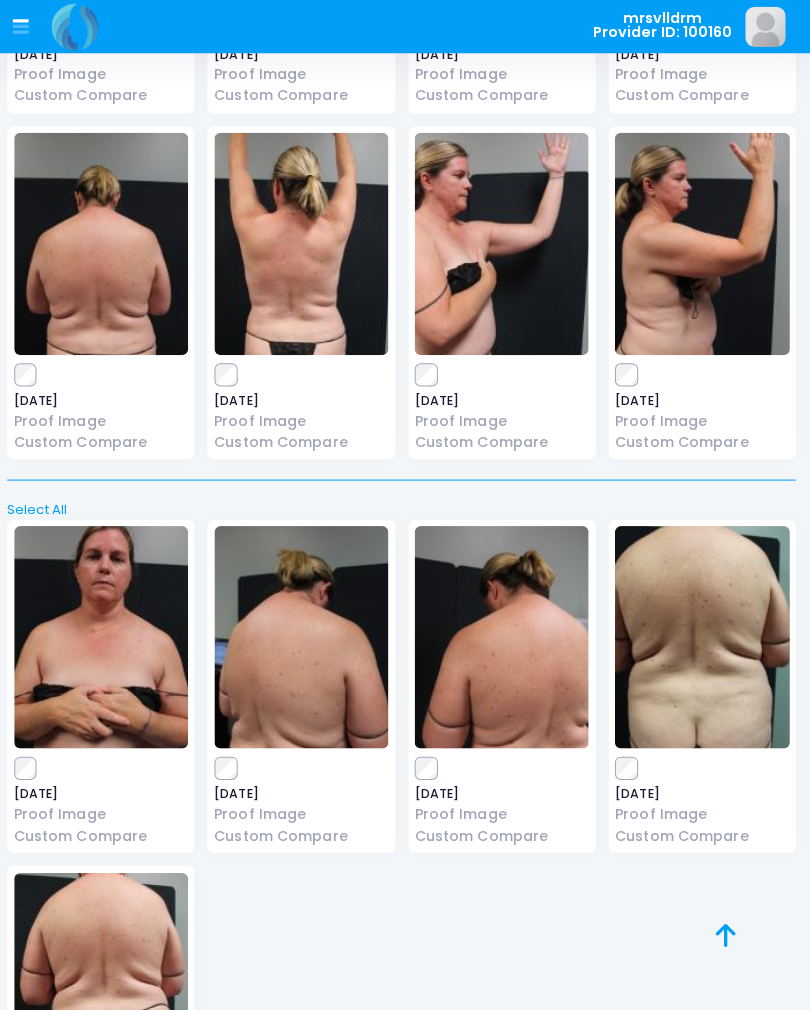scroll, scrollTop: 2250, scrollLeft: 0, axis: vertical 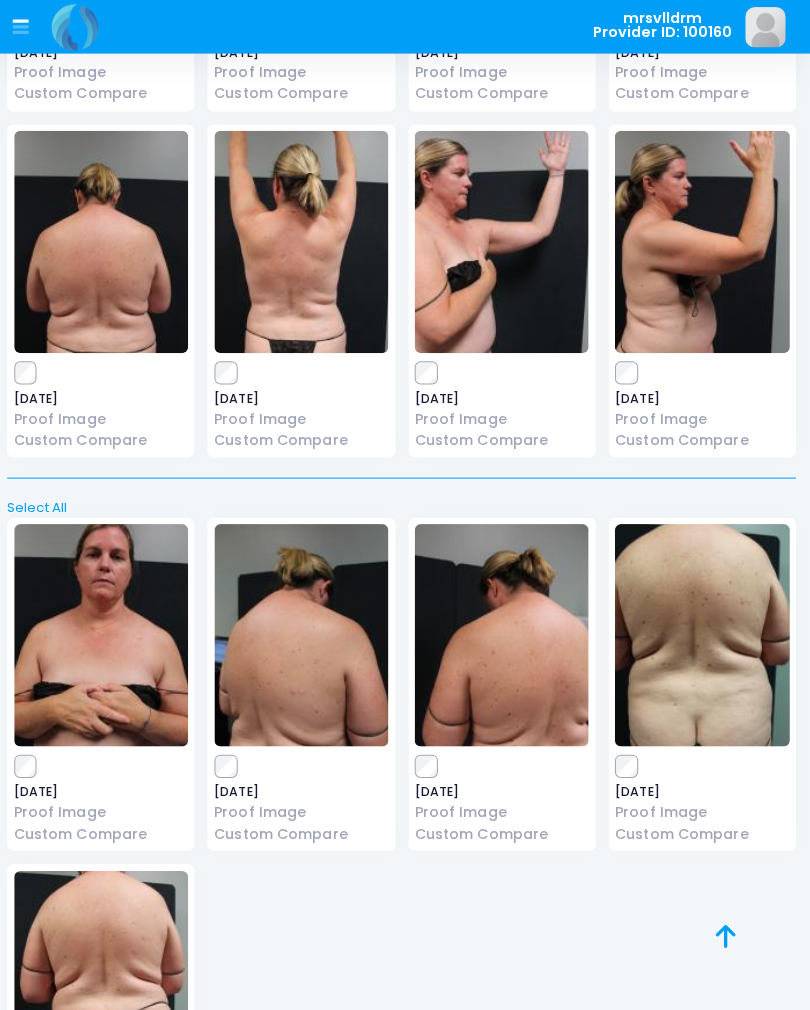 click at bounding box center [702, 239] 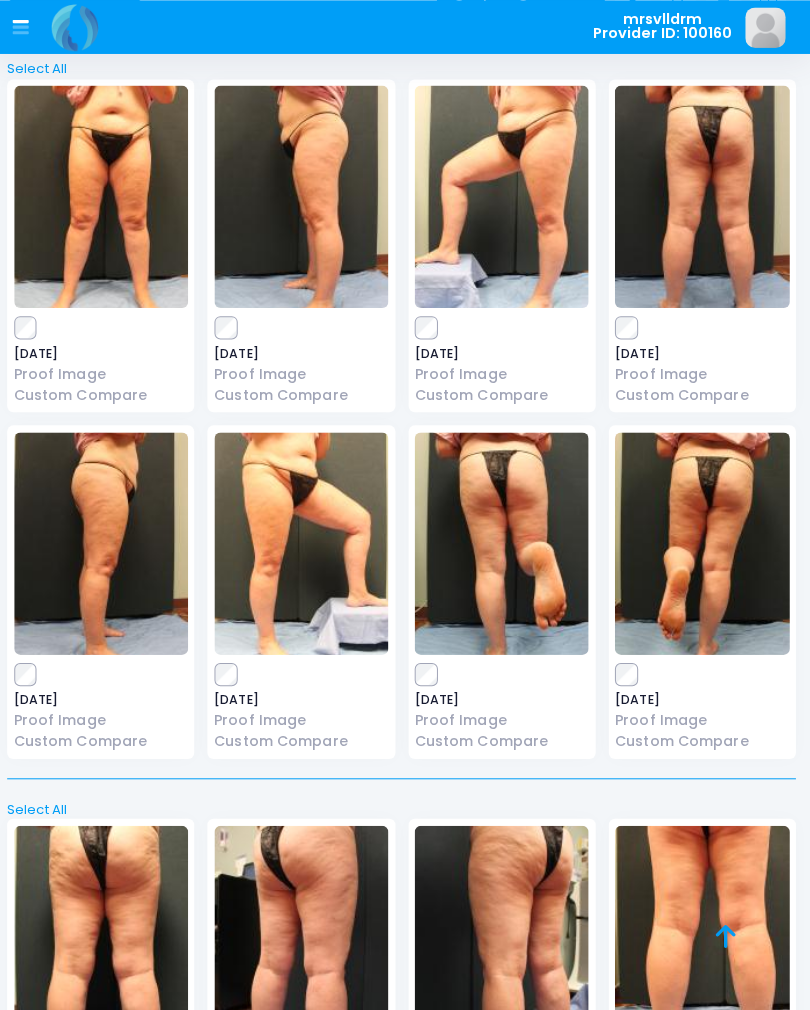 scroll, scrollTop: 0, scrollLeft: 0, axis: both 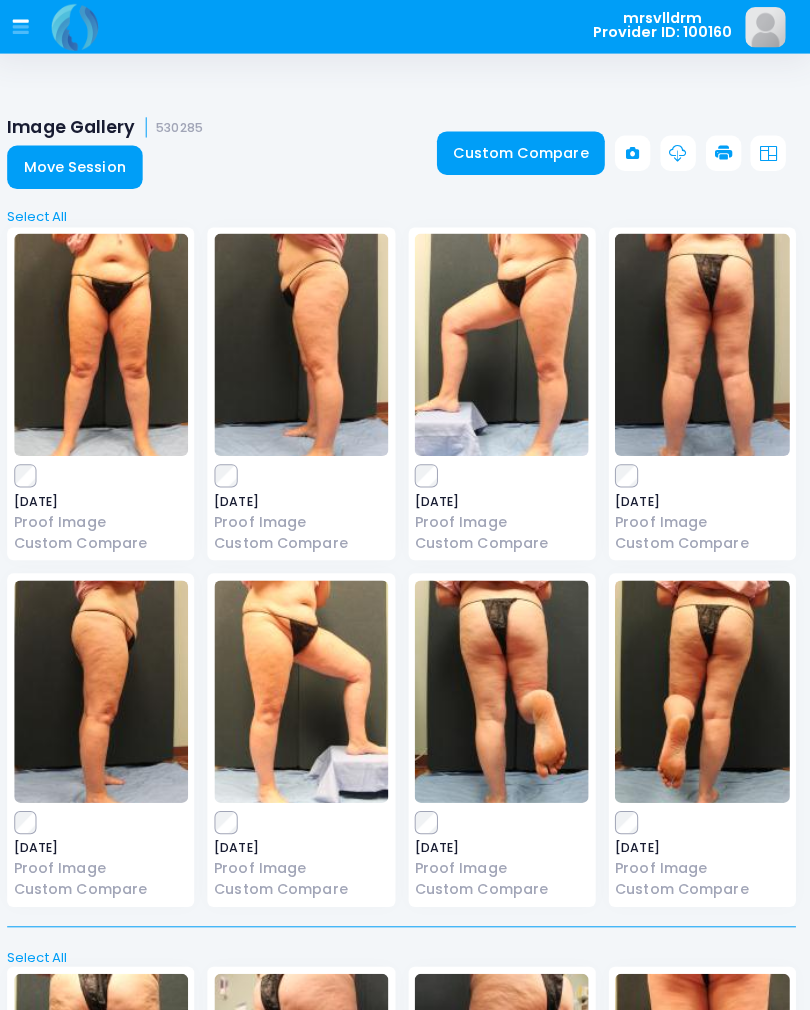 click at bounding box center [108, 341] 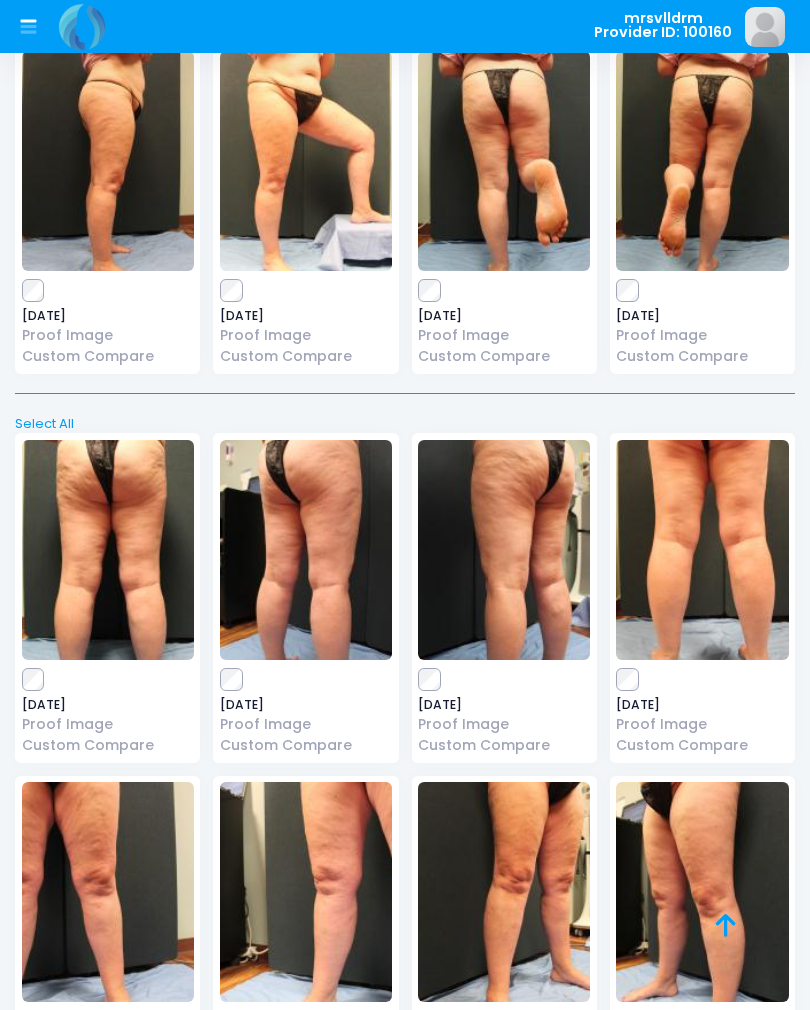 scroll, scrollTop: 522, scrollLeft: 0, axis: vertical 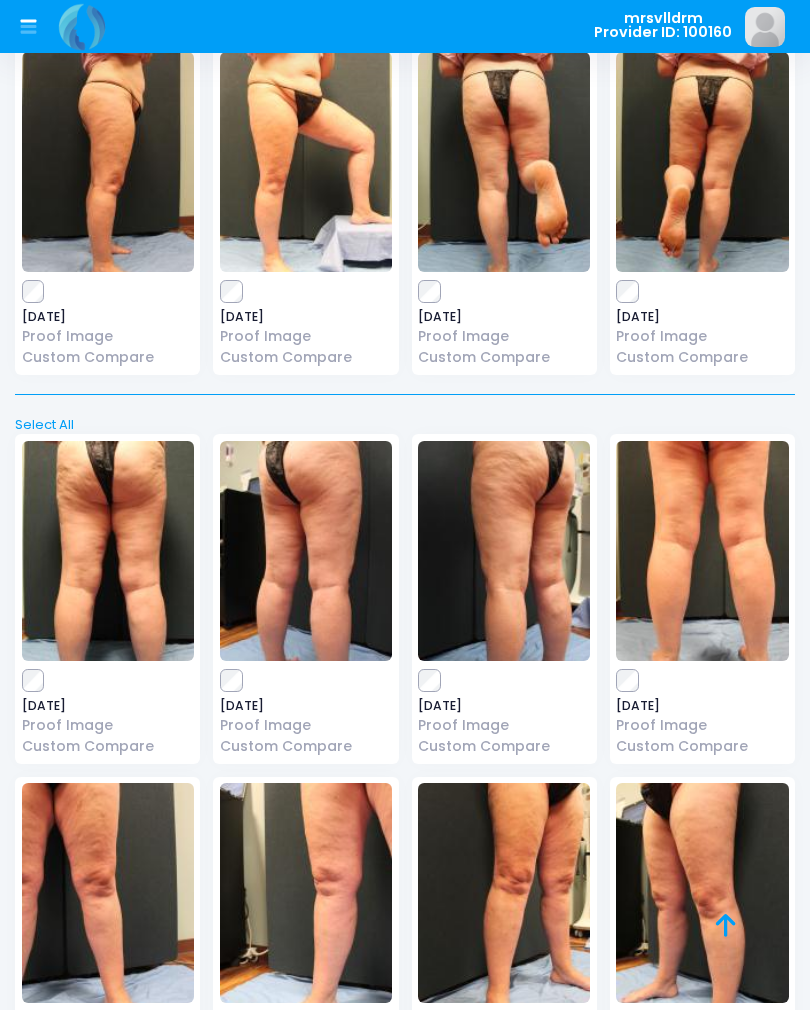 click at bounding box center [504, 551] 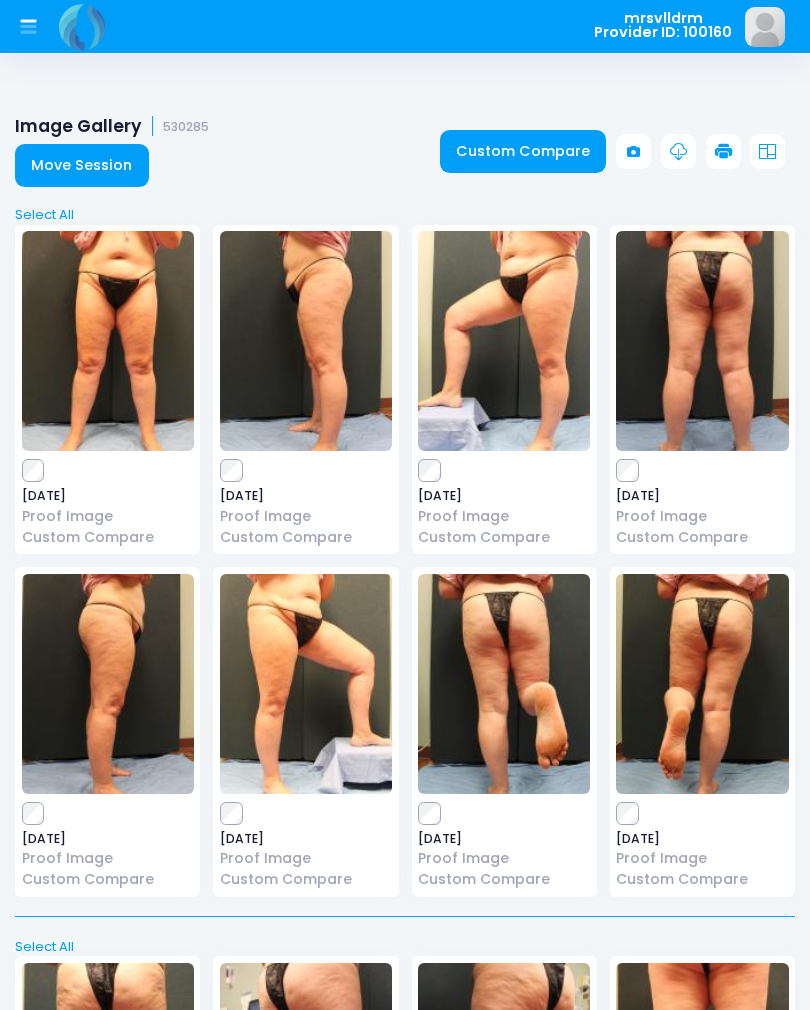 click at bounding box center [306, 341] 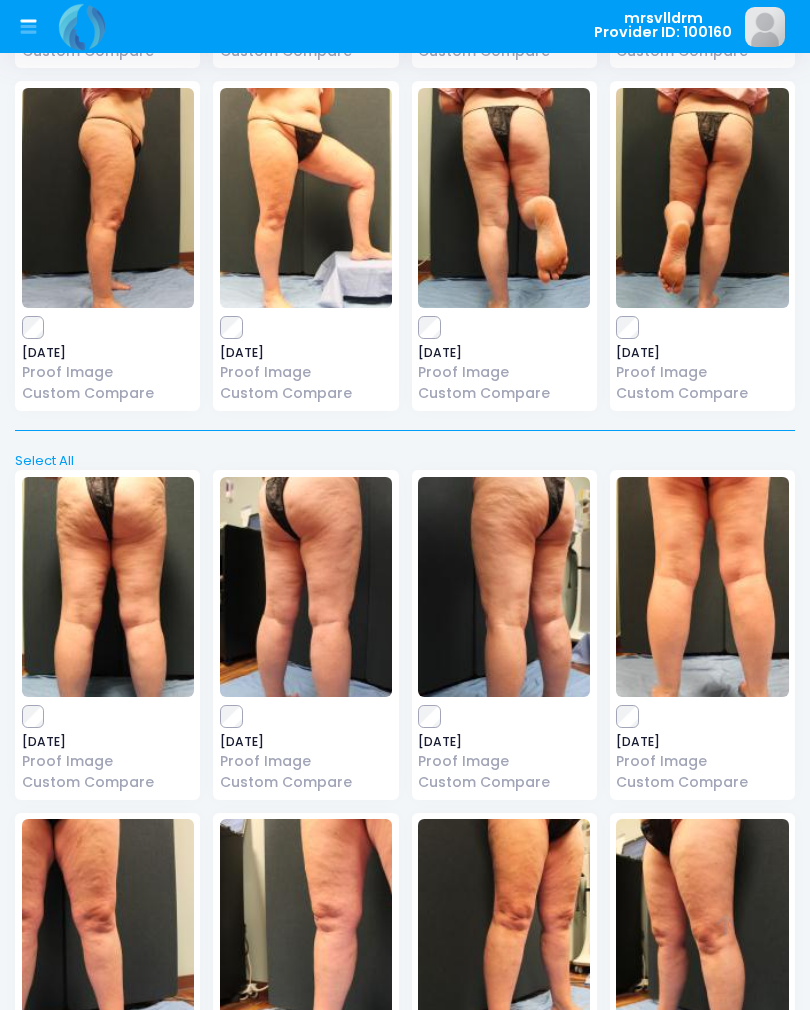 scroll, scrollTop: 485, scrollLeft: 0, axis: vertical 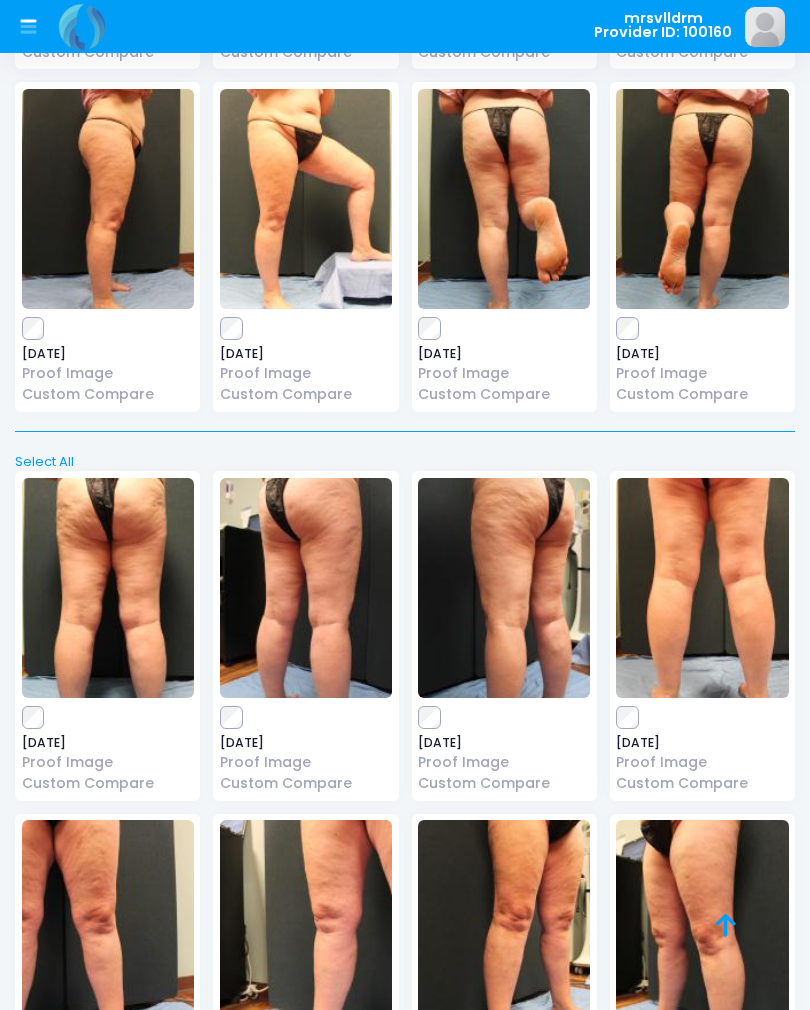 click at bounding box center (306, 588) 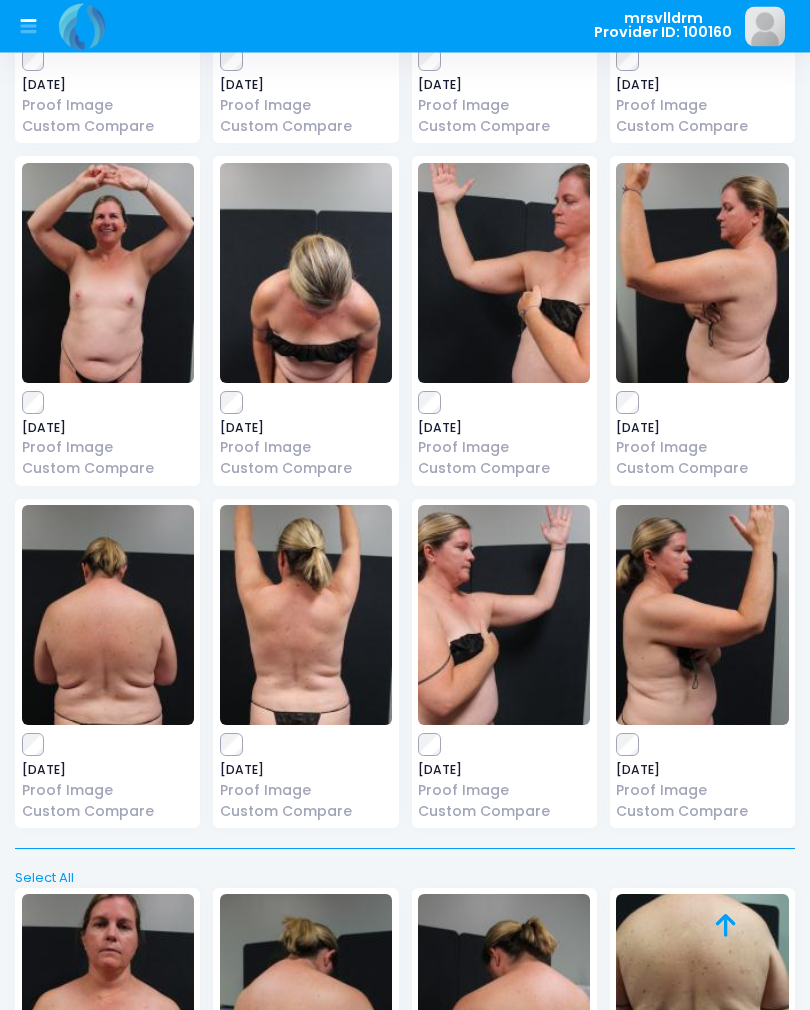 scroll, scrollTop: 2303, scrollLeft: 0, axis: vertical 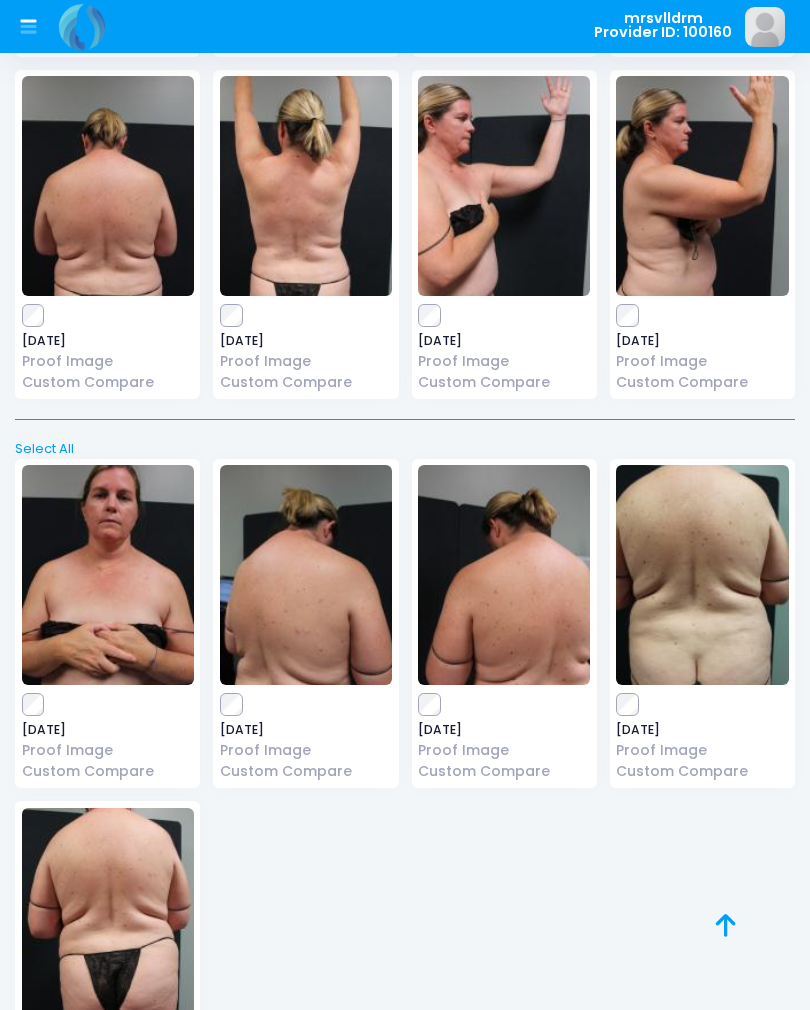 click at bounding box center (306, 186) 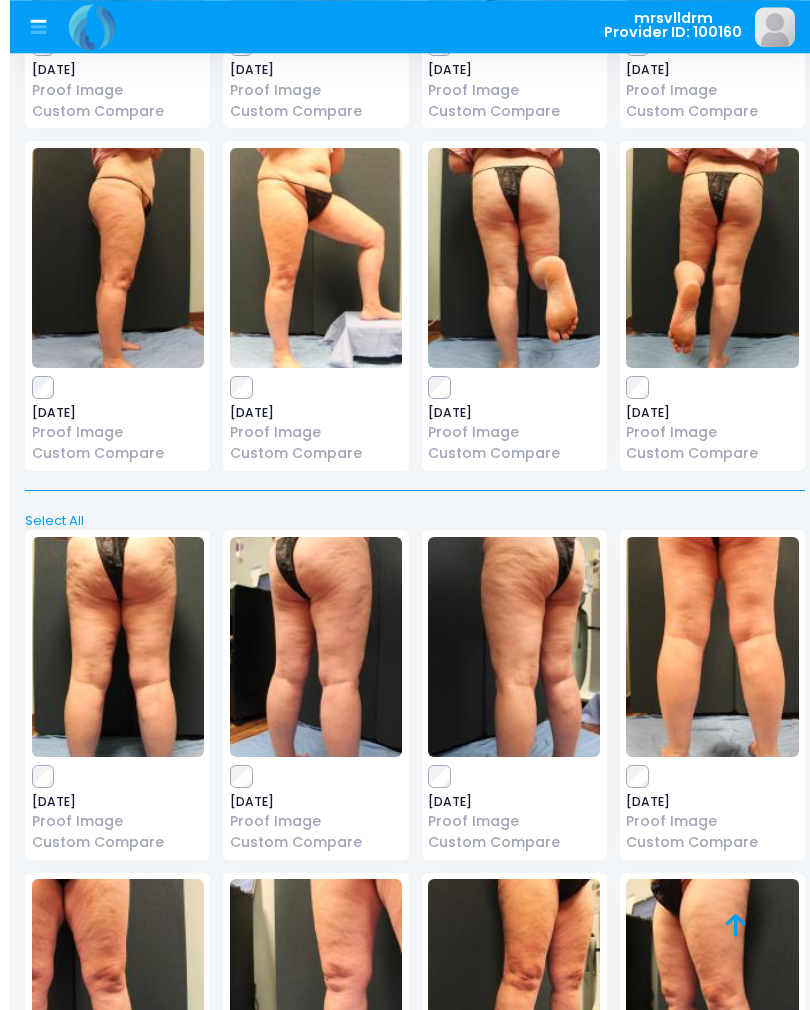 scroll, scrollTop: 400, scrollLeft: 0, axis: vertical 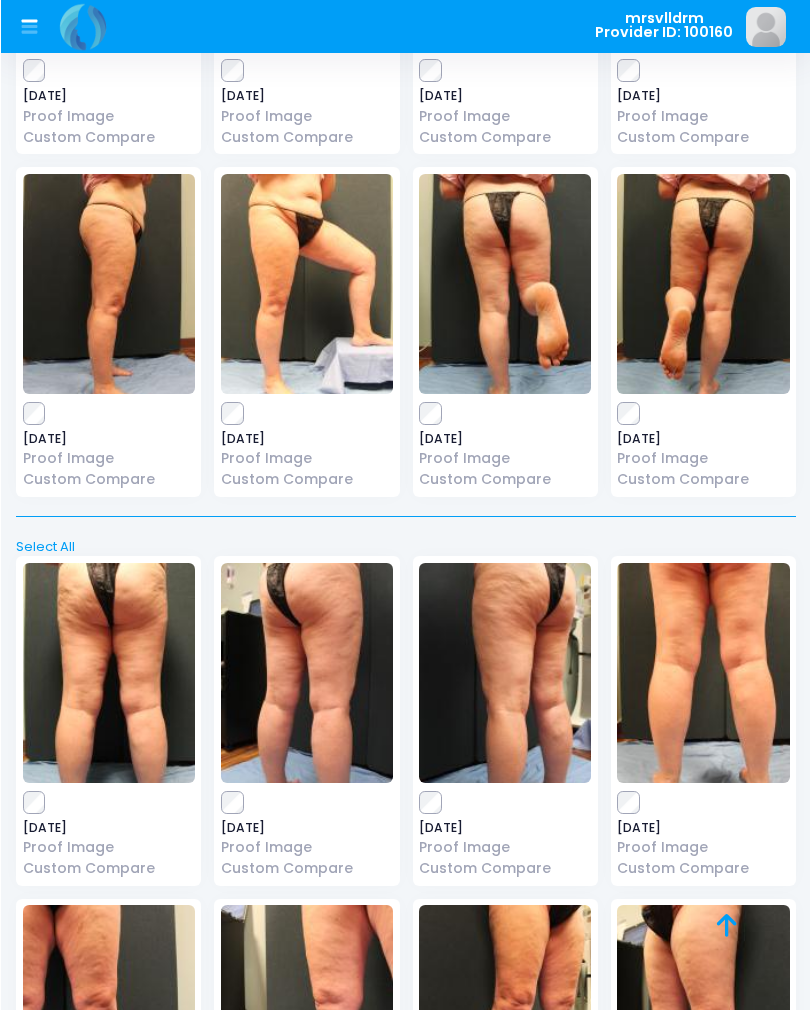 click at bounding box center (108, 673) 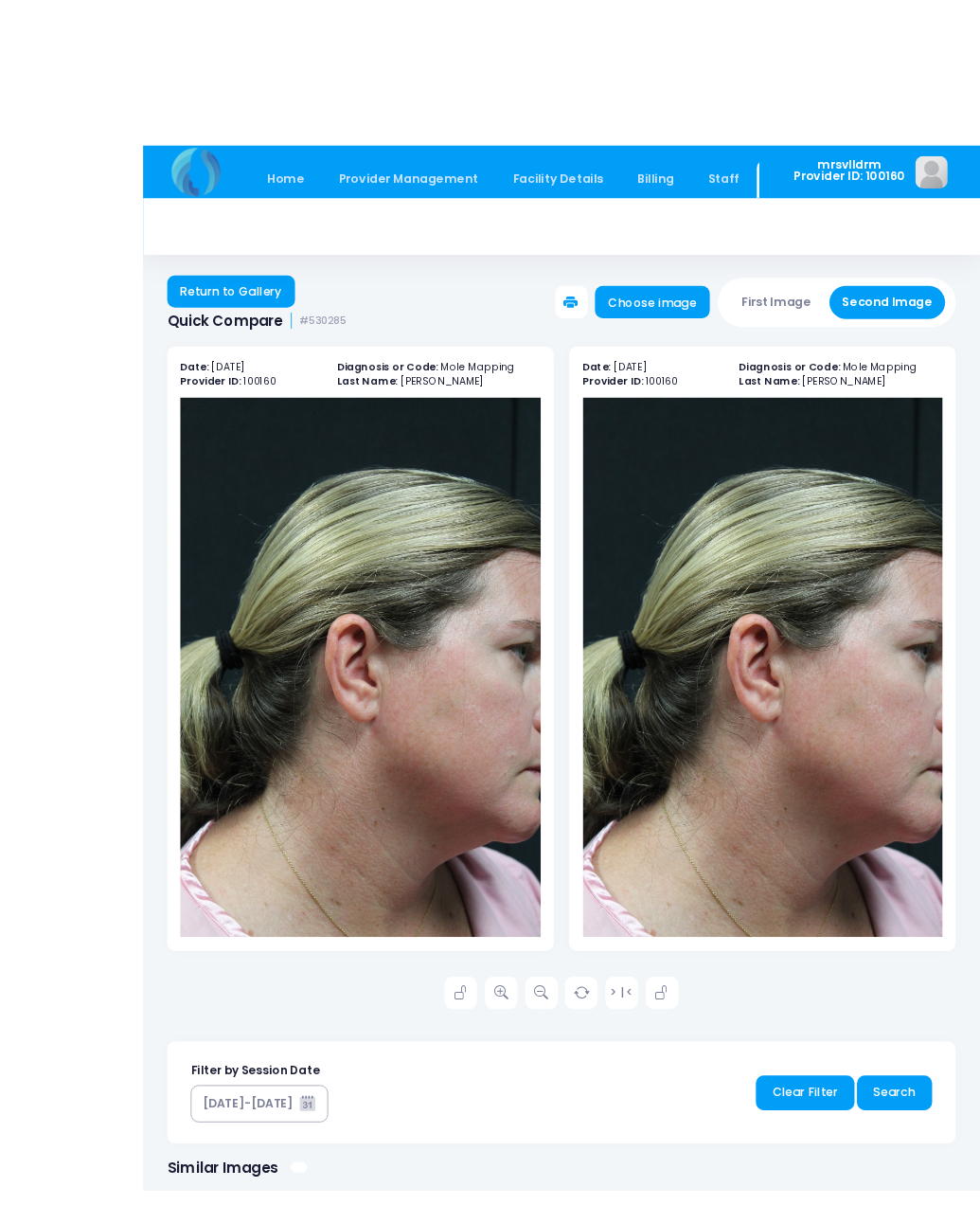 scroll, scrollTop: 24, scrollLeft: 0, axis: vertical 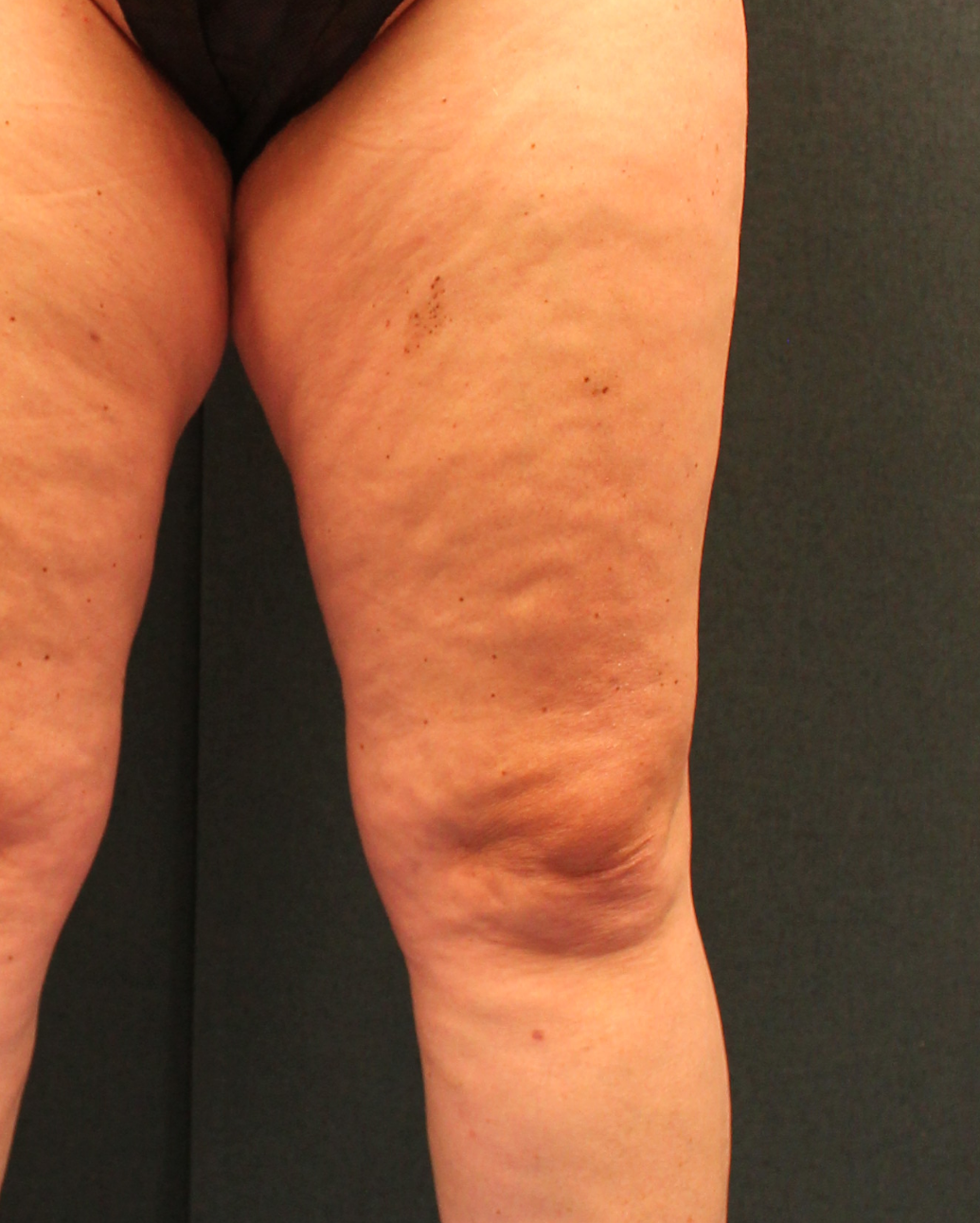 click at bounding box center (254, 601) 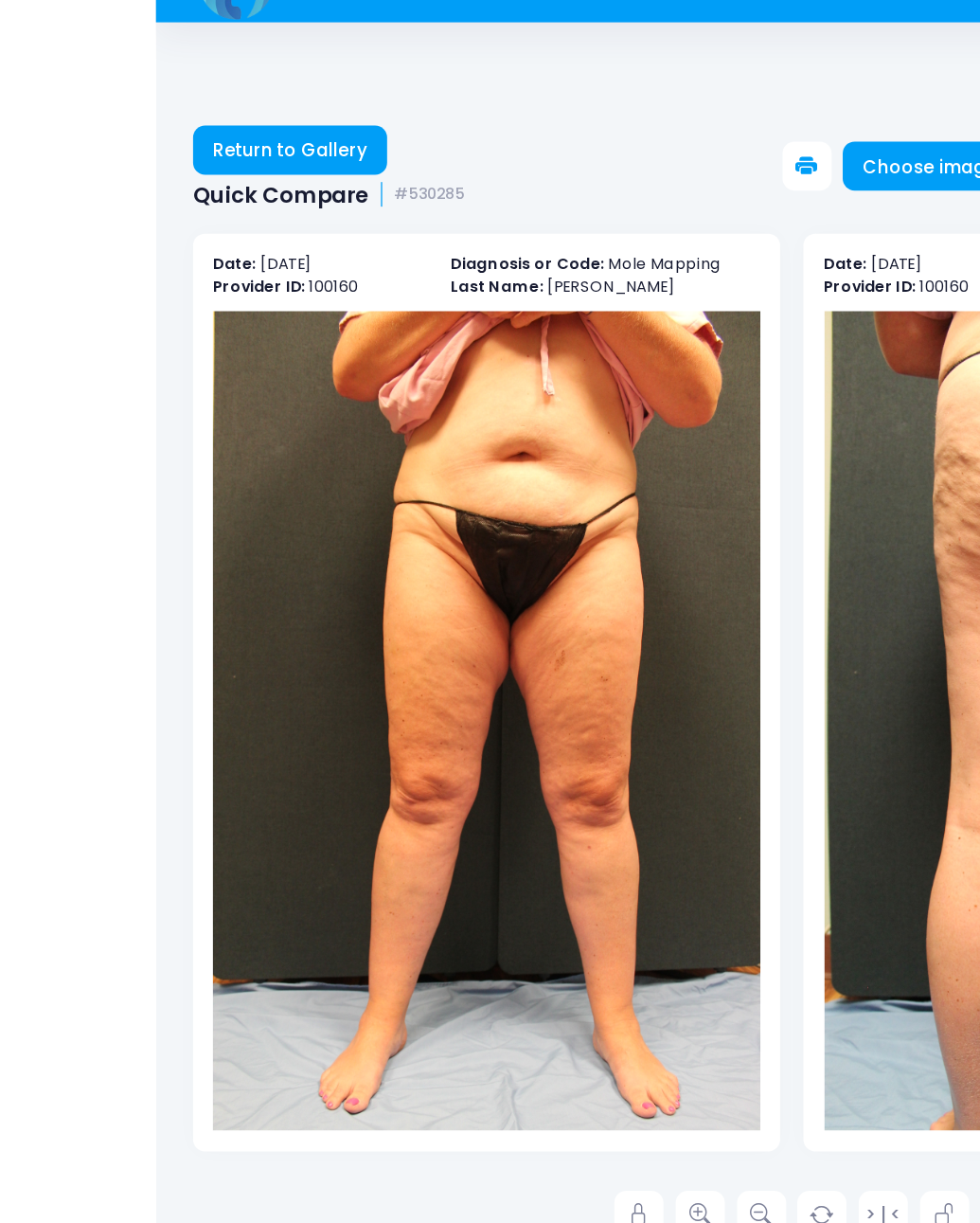 scroll, scrollTop: 0, scrollLeft: 0, axis: both 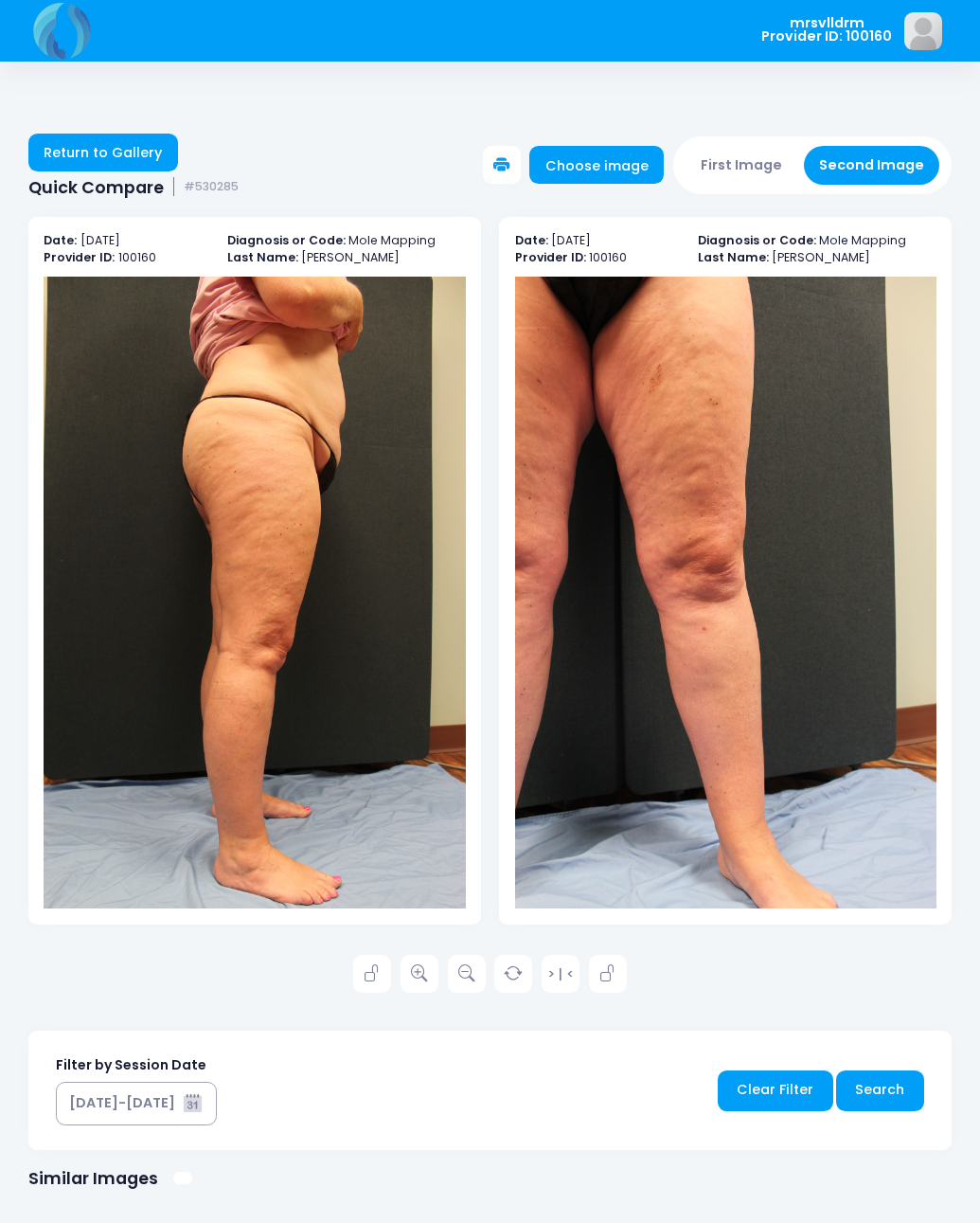 click at bounding box center [254, 593] 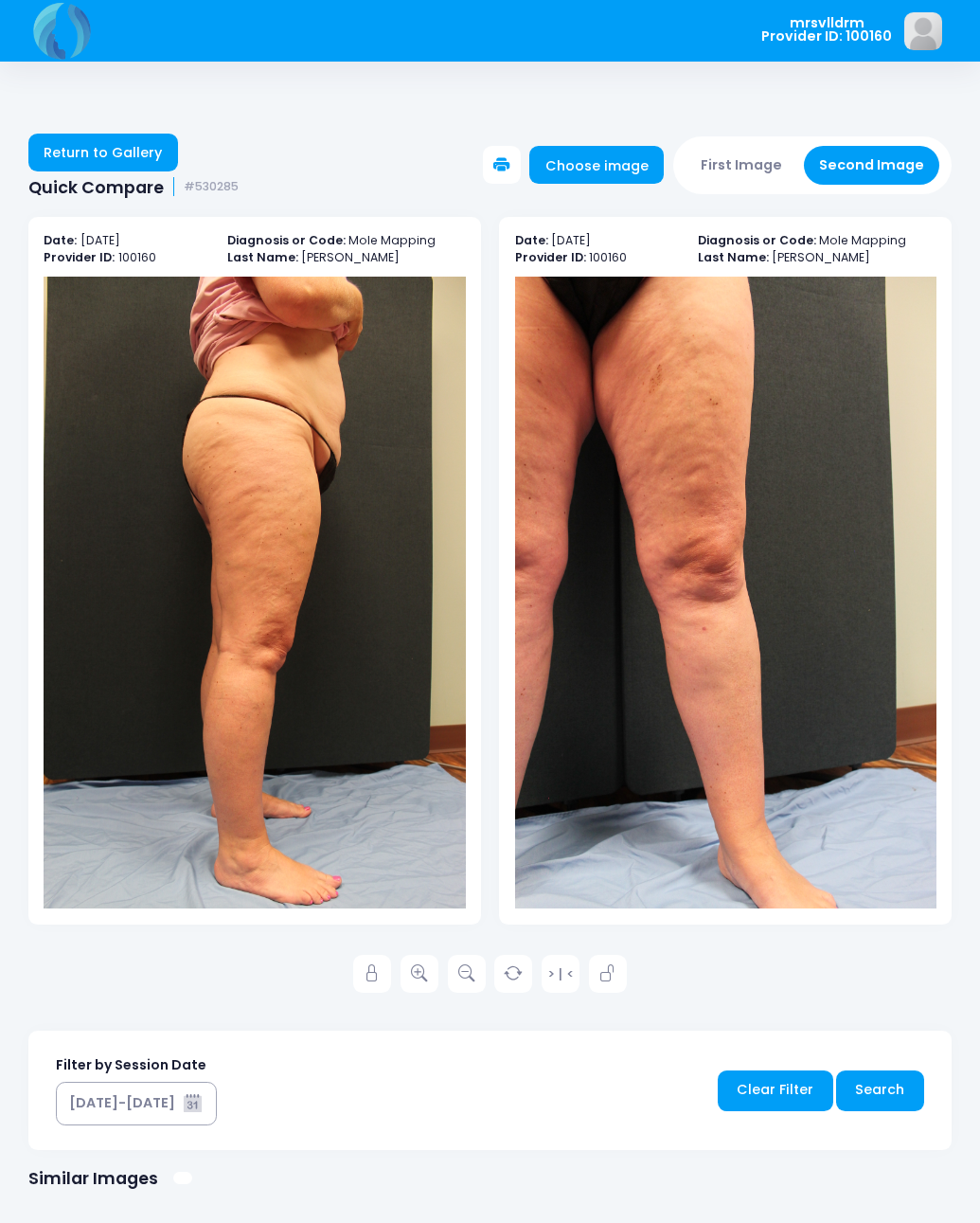 scroll, scrollTop: 17, scrollLeft: 0, axis: vertical 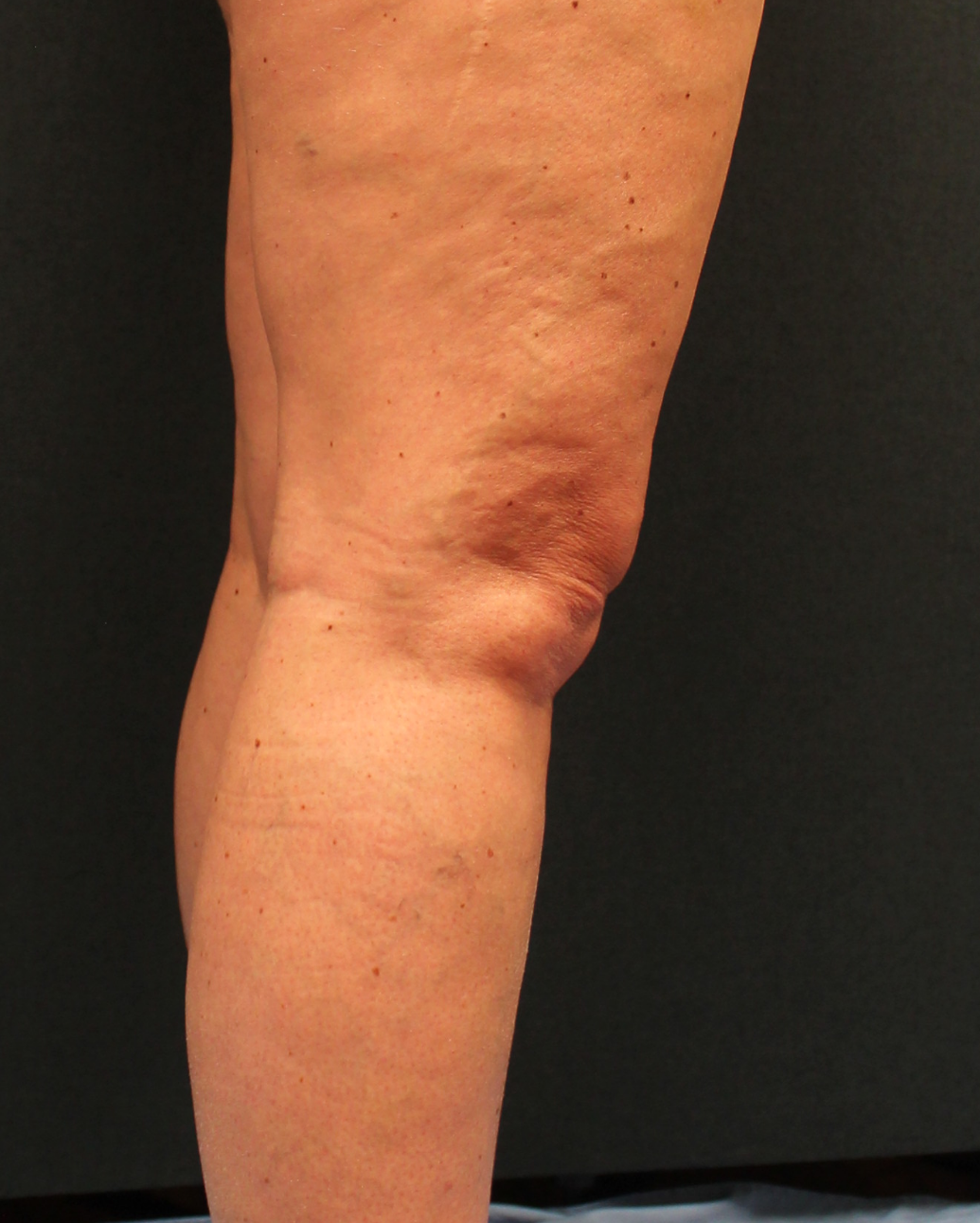 click at bounding box center (254, 594) 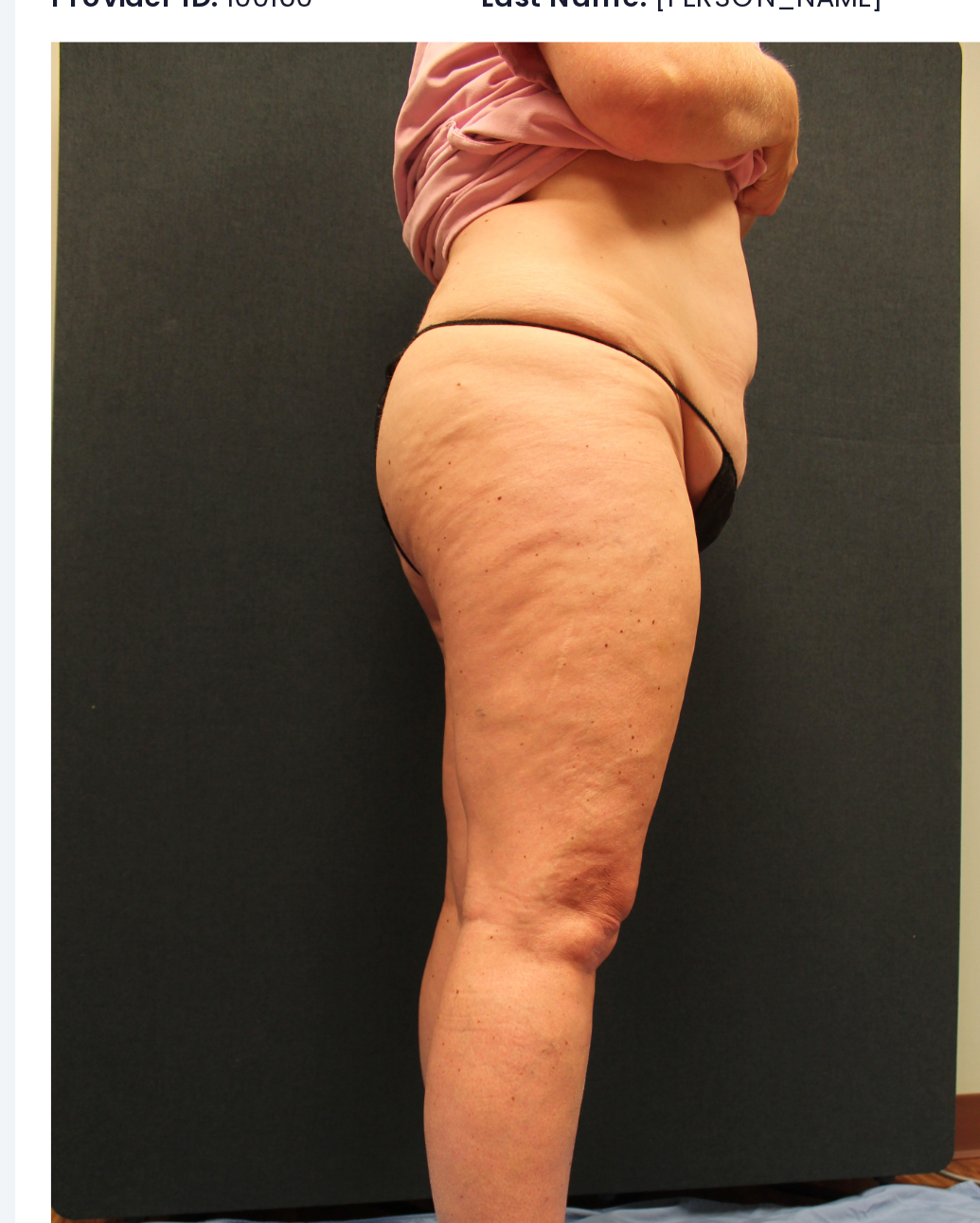 scroll, scrollTop: 0, scrollLeft: 0, axis: both 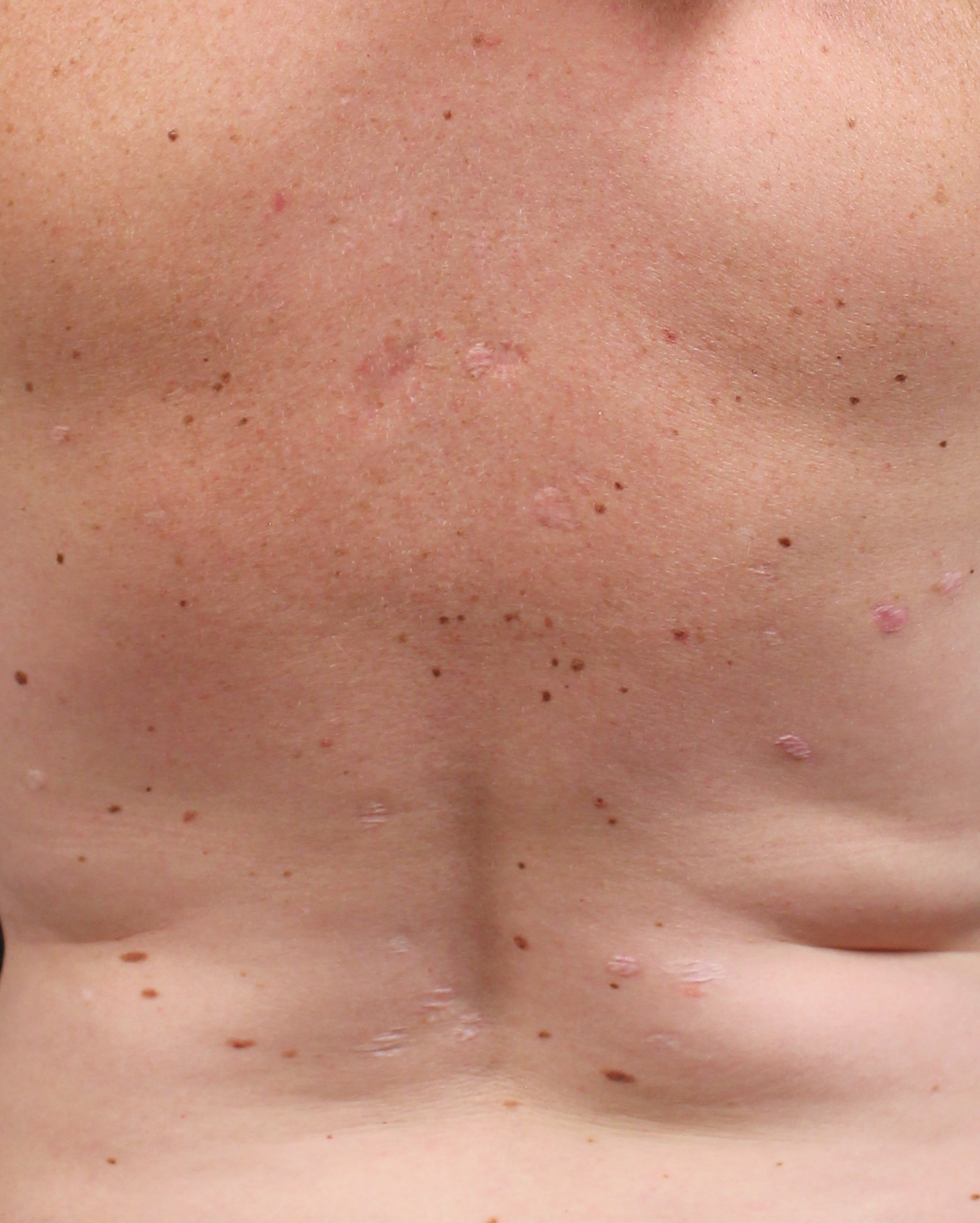click at bounding box center (725, 594) 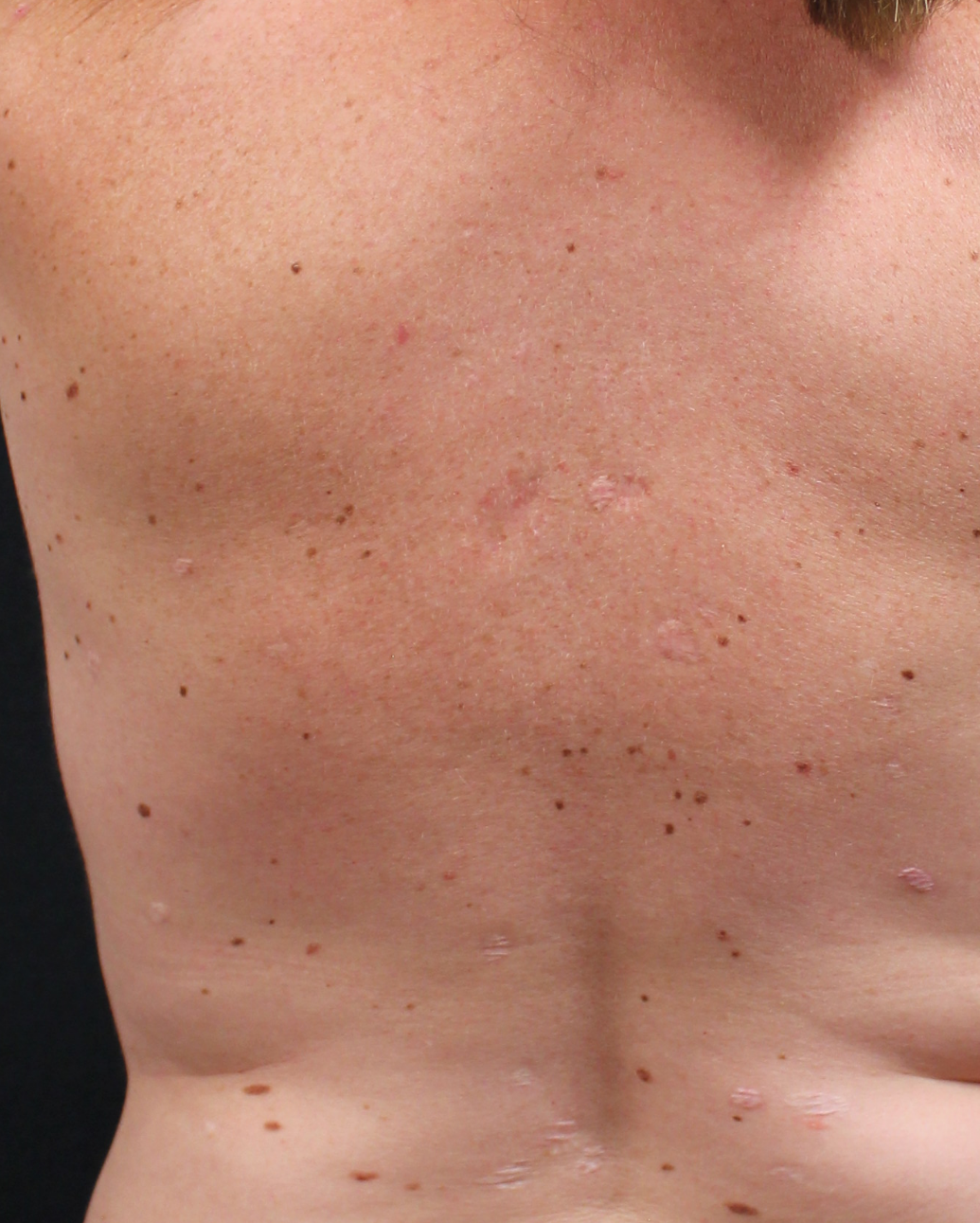 click at bounding box center [725, 594] 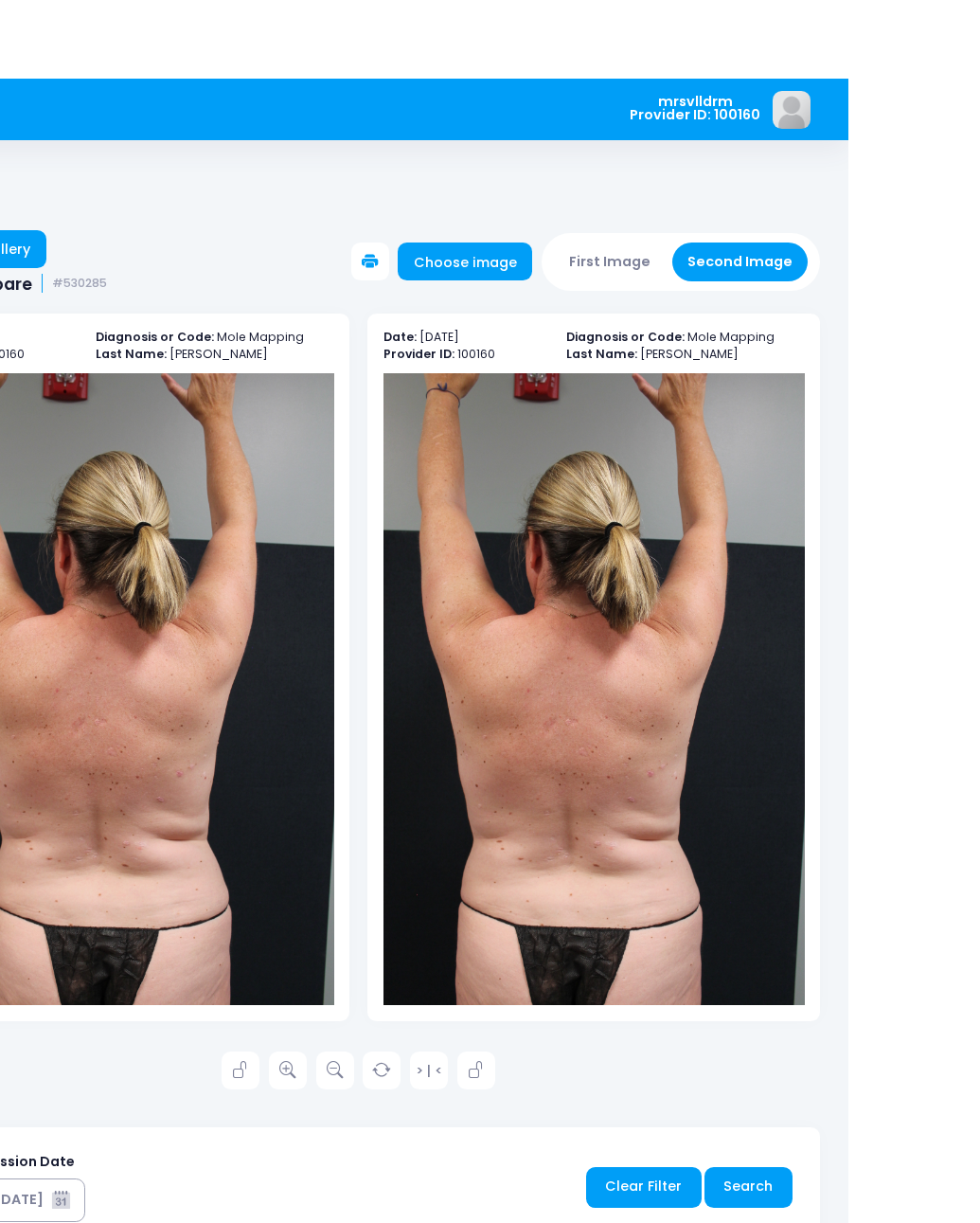 scroll, scrollTop: 80, scrollLeft: 0, axis: vertical 